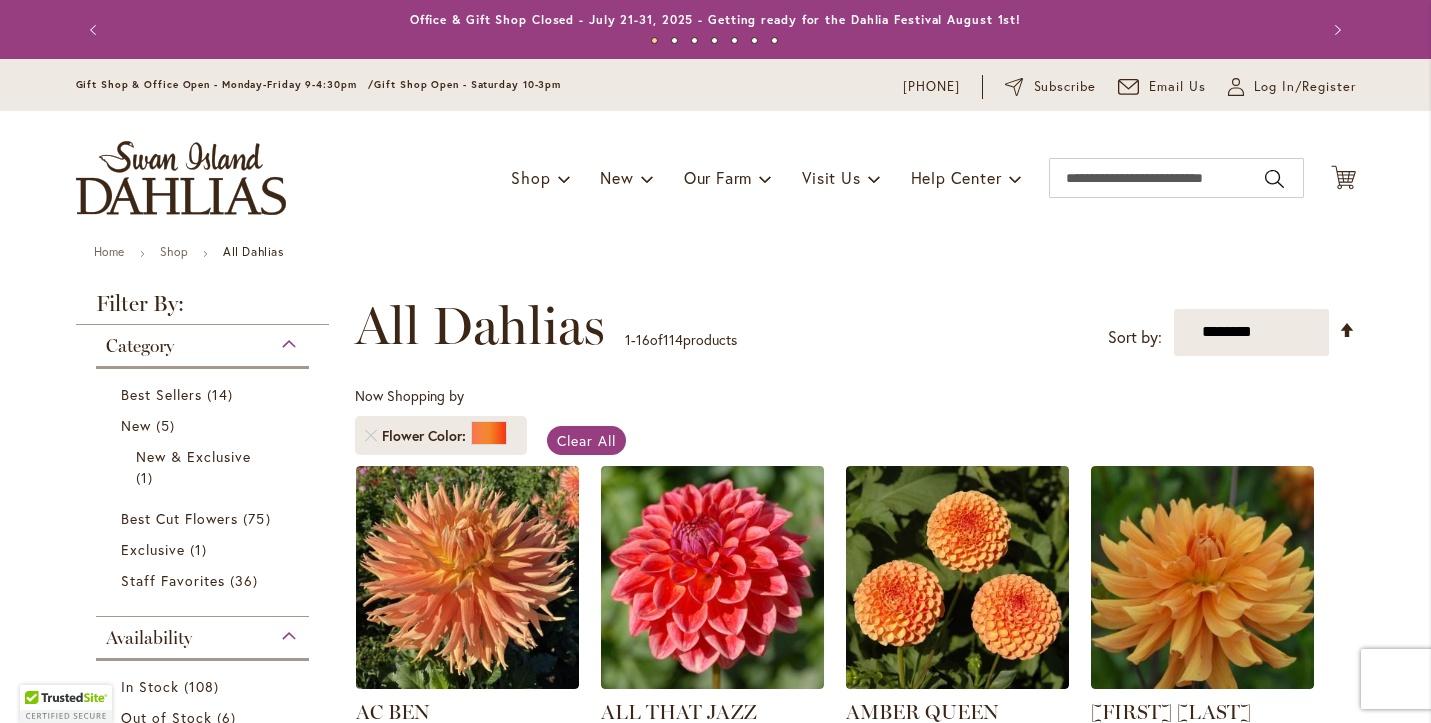 scroll, scrollTop: 0, scrollLeft: 0, axis: both 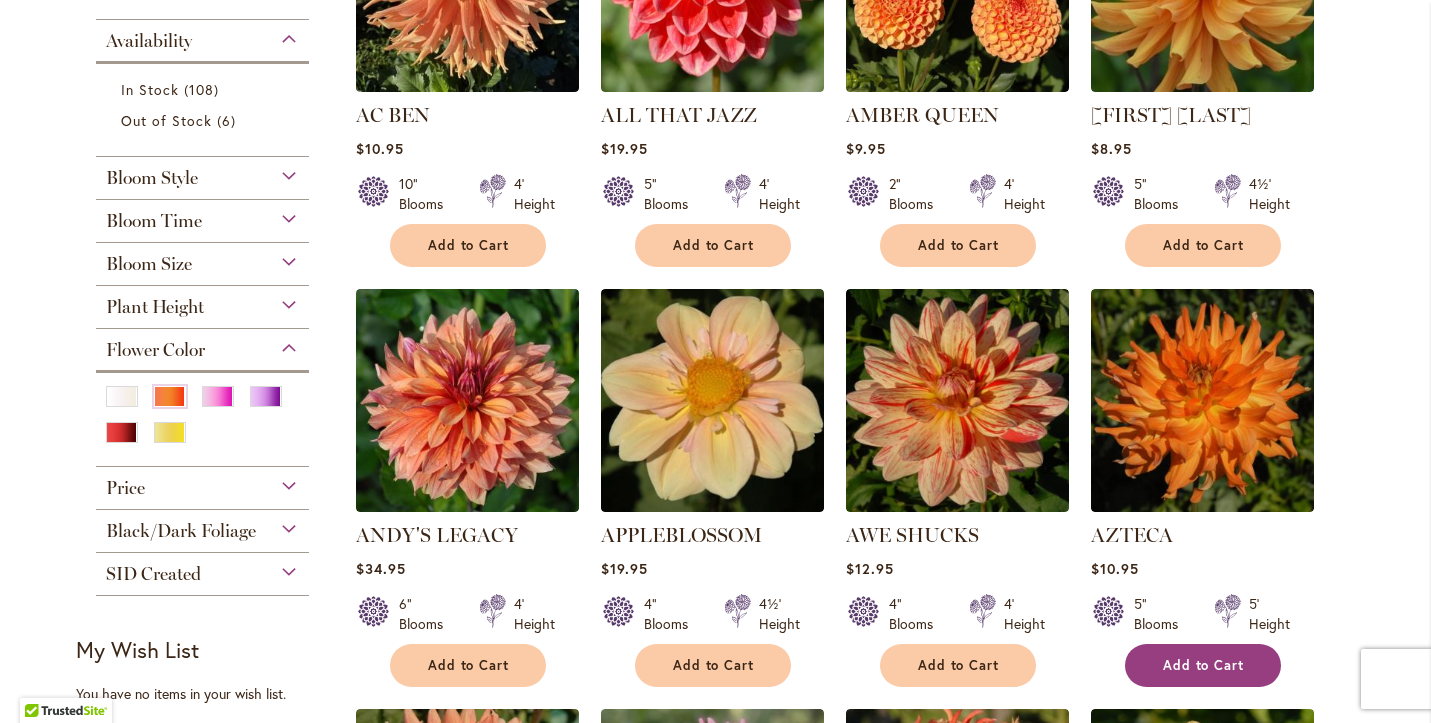 click on "Add to Cart" at bounding box center (1204, 665) 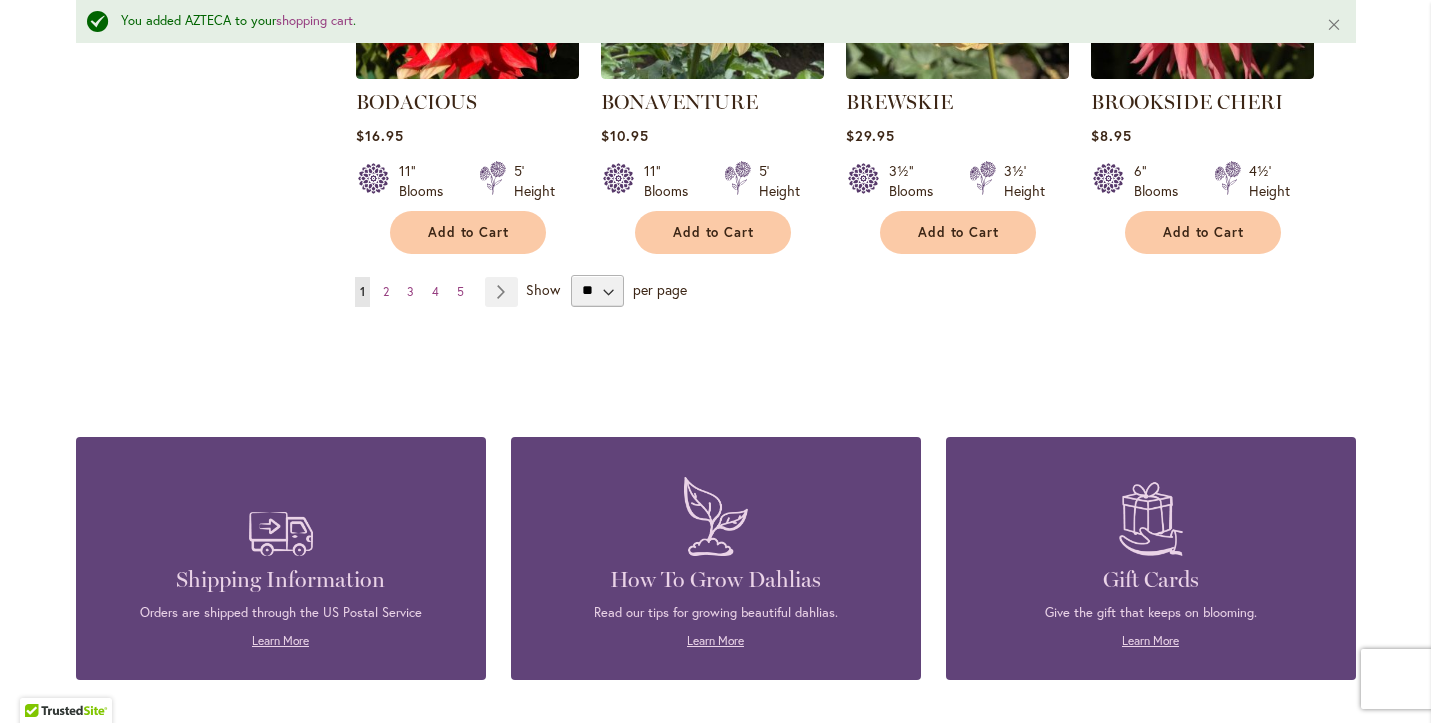scroll, scrollTop: 1918, scrollLeft: 0, axis: vertical 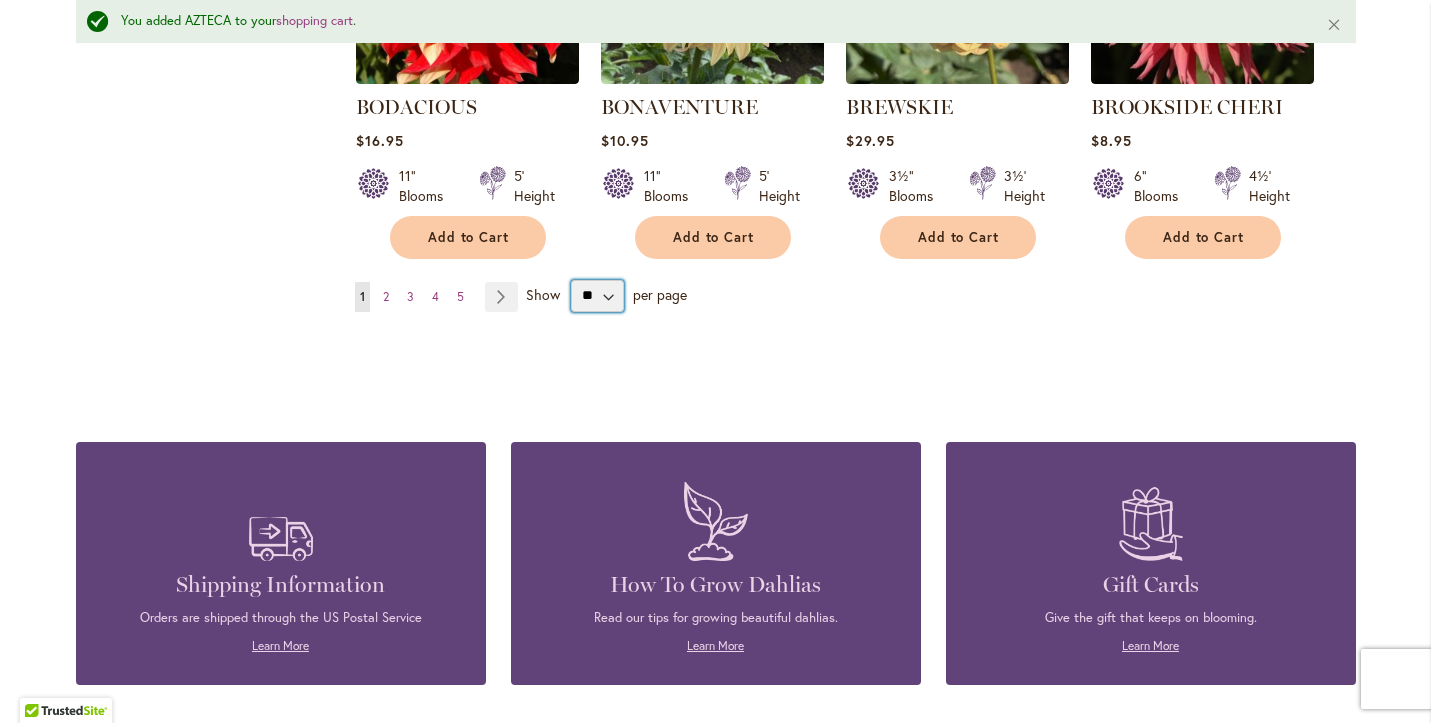 click on "**
**
**
**" at bounding box center (597, 296) 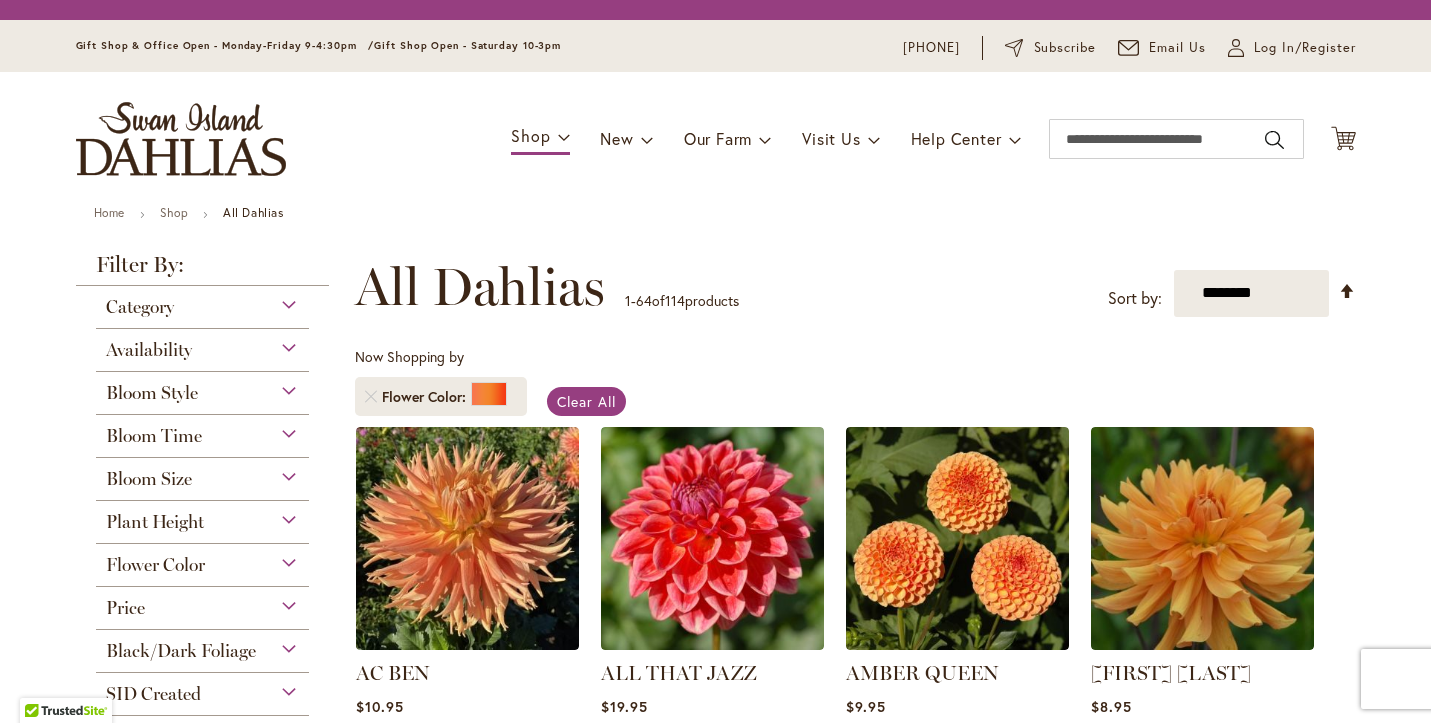 scroll, scrollTop: 0, scrollLeft: 0, axis: both 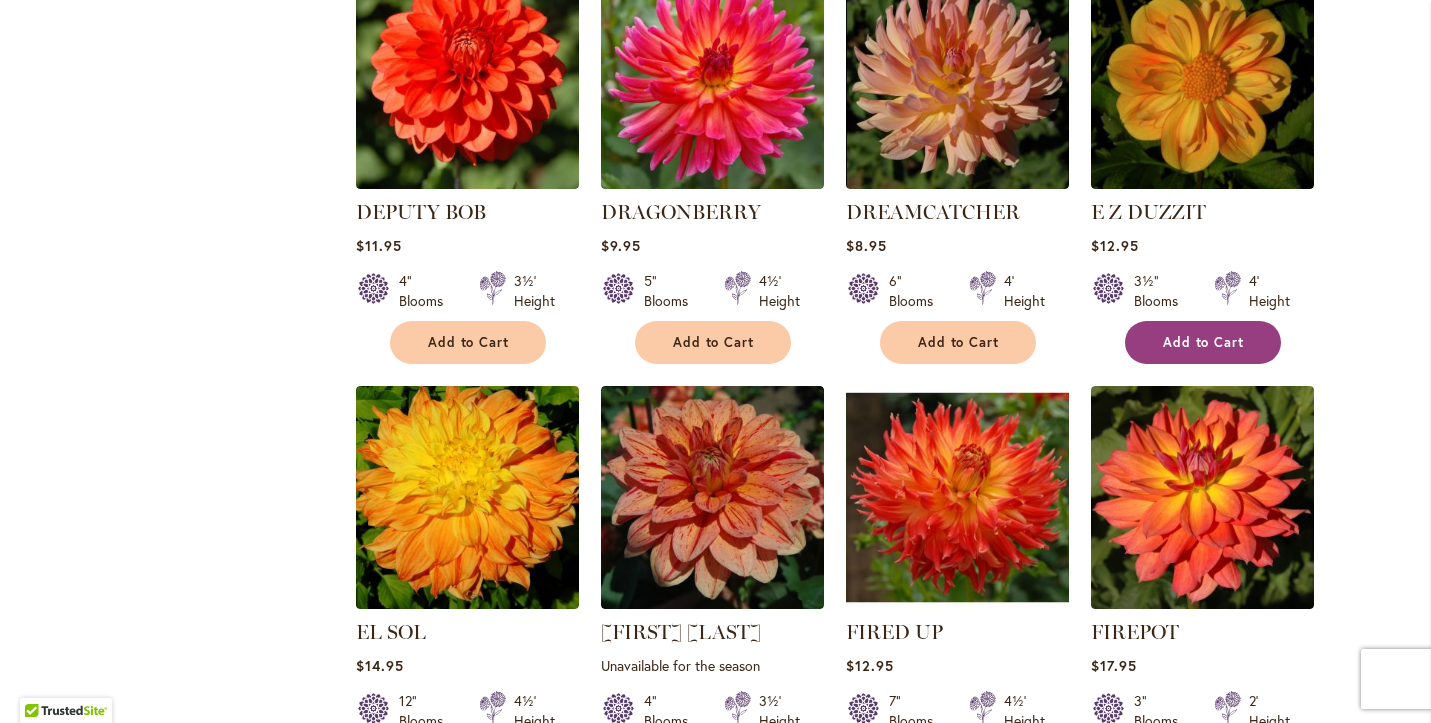 click on "Add to Cart" at bounding box center (1204, 342) 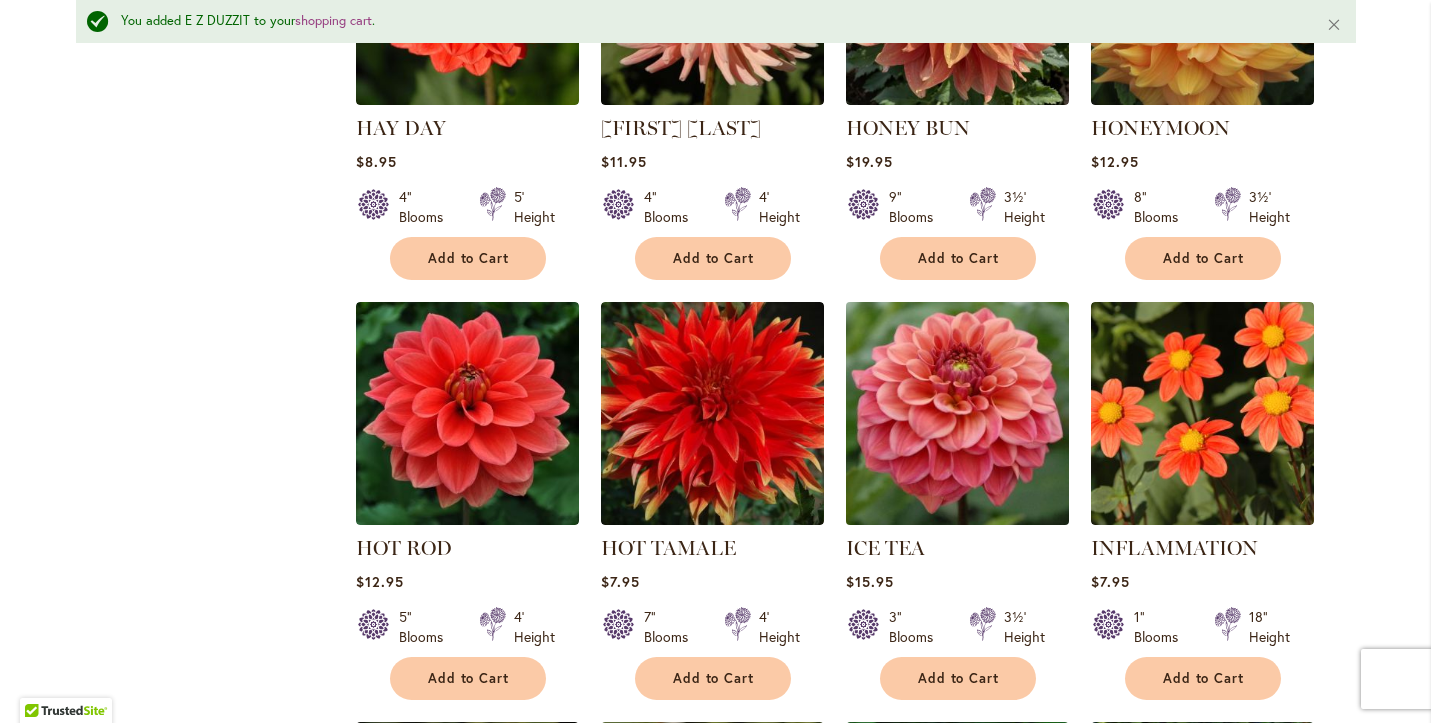 scroll, scrollTop: 6130, scrollLeft: 0, axis: vertical 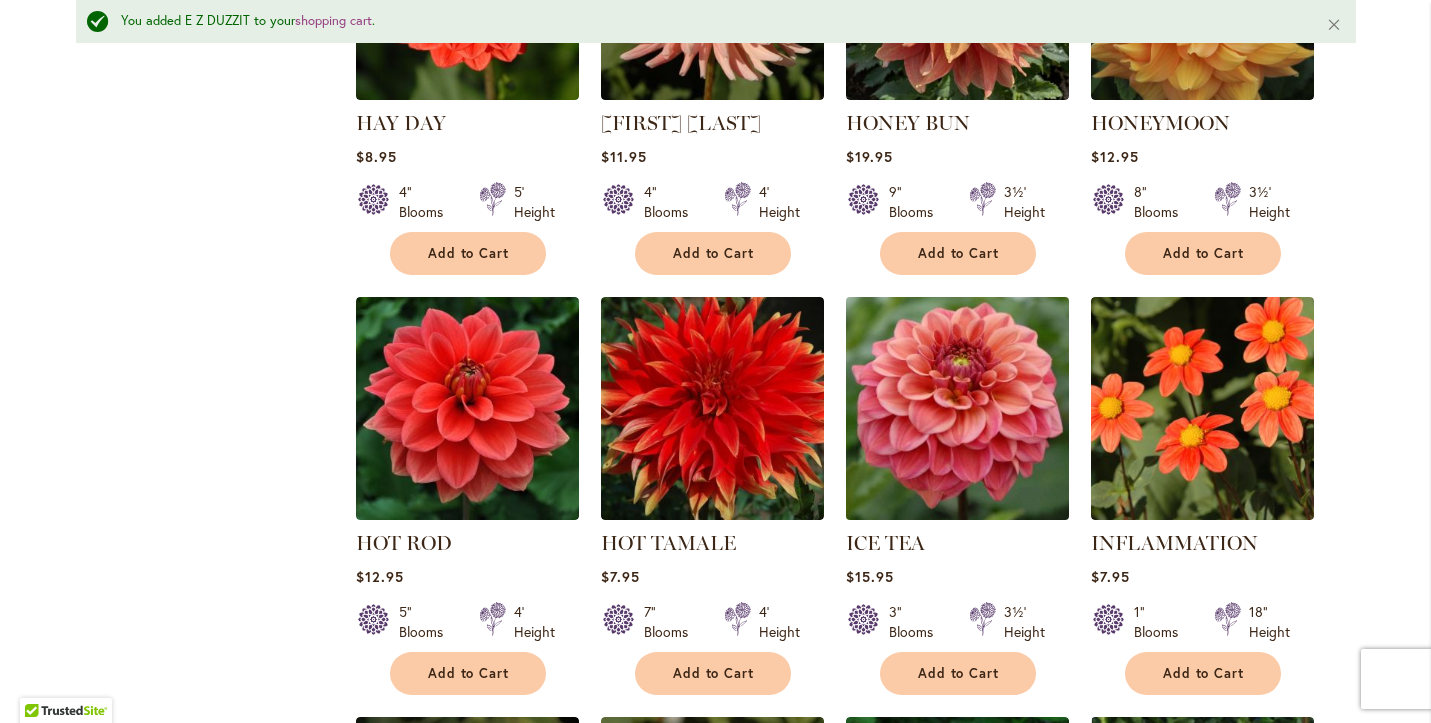 click at bounding box center [957, 408] 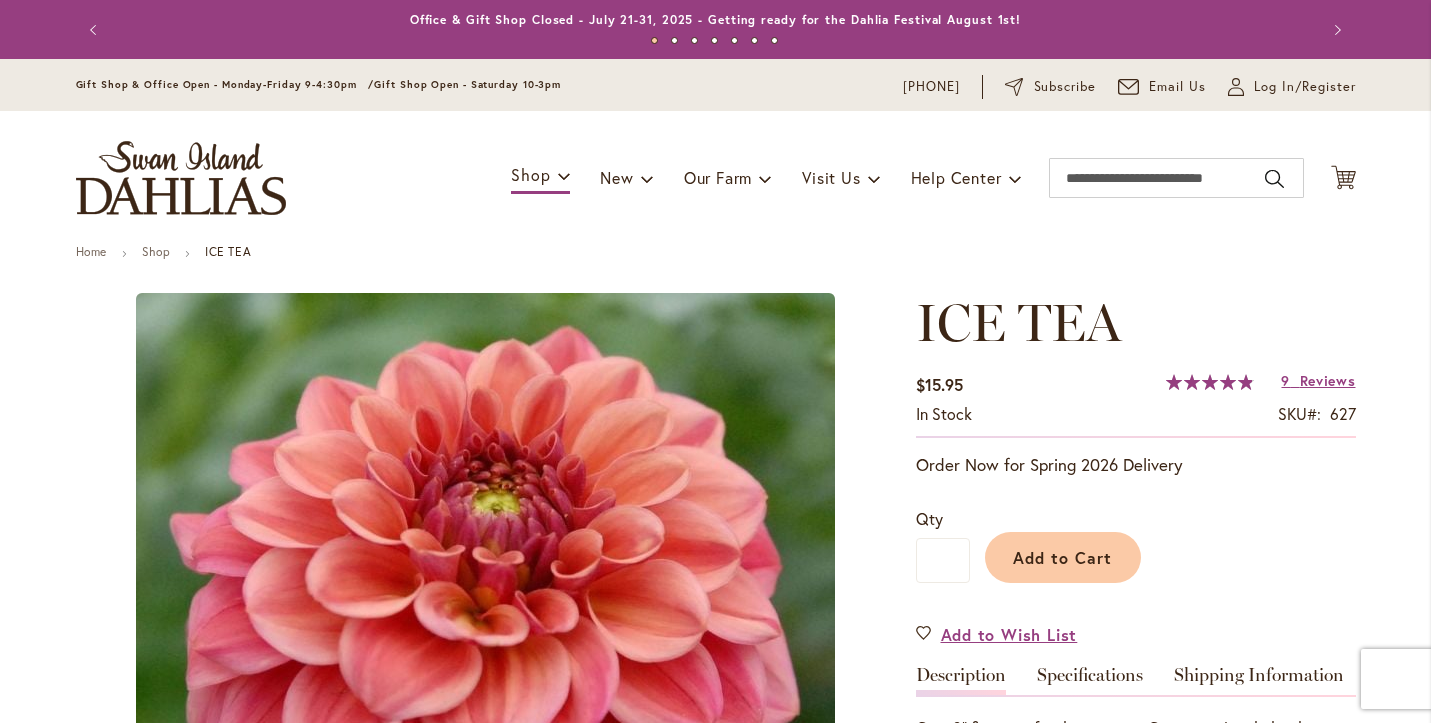scroll, scrollTop: 0, scrollLeft: 0, axis: both 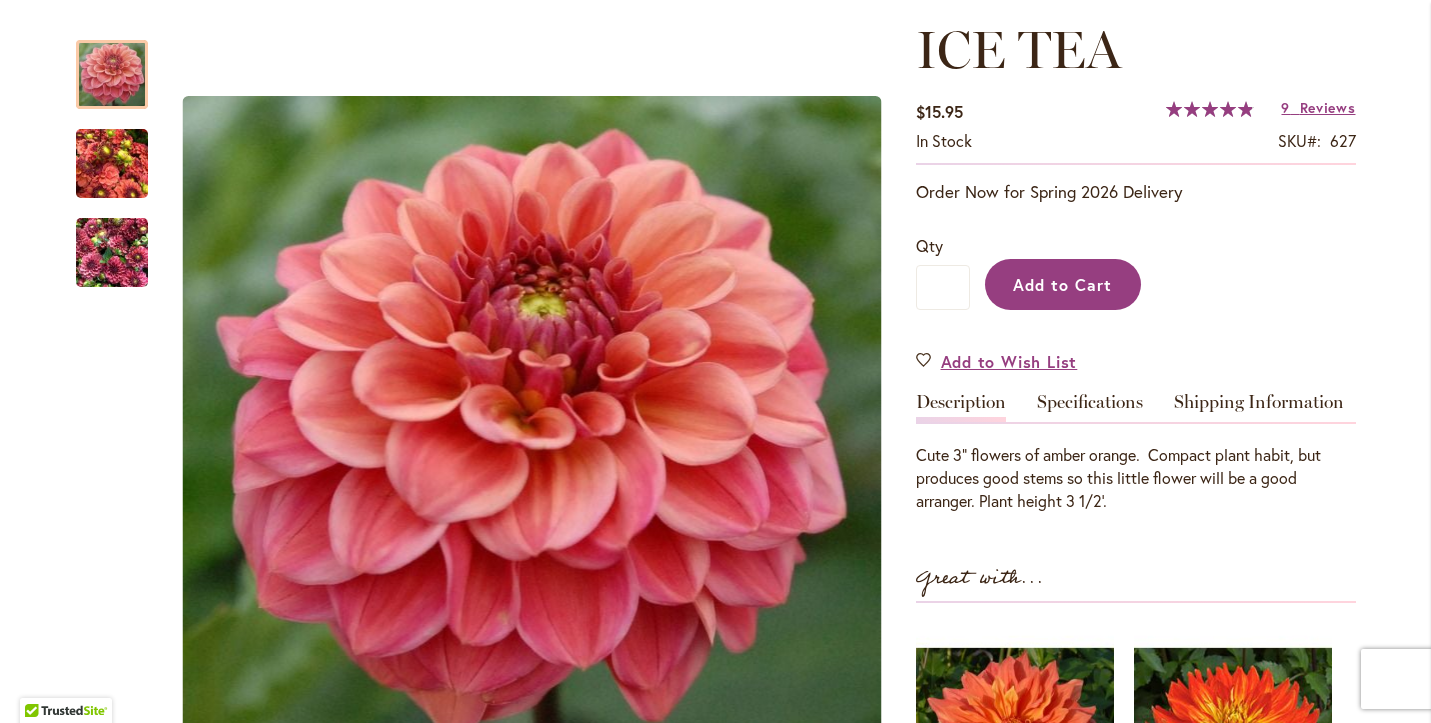 click on "Add to Cart" at bounding box center [1062, 284] 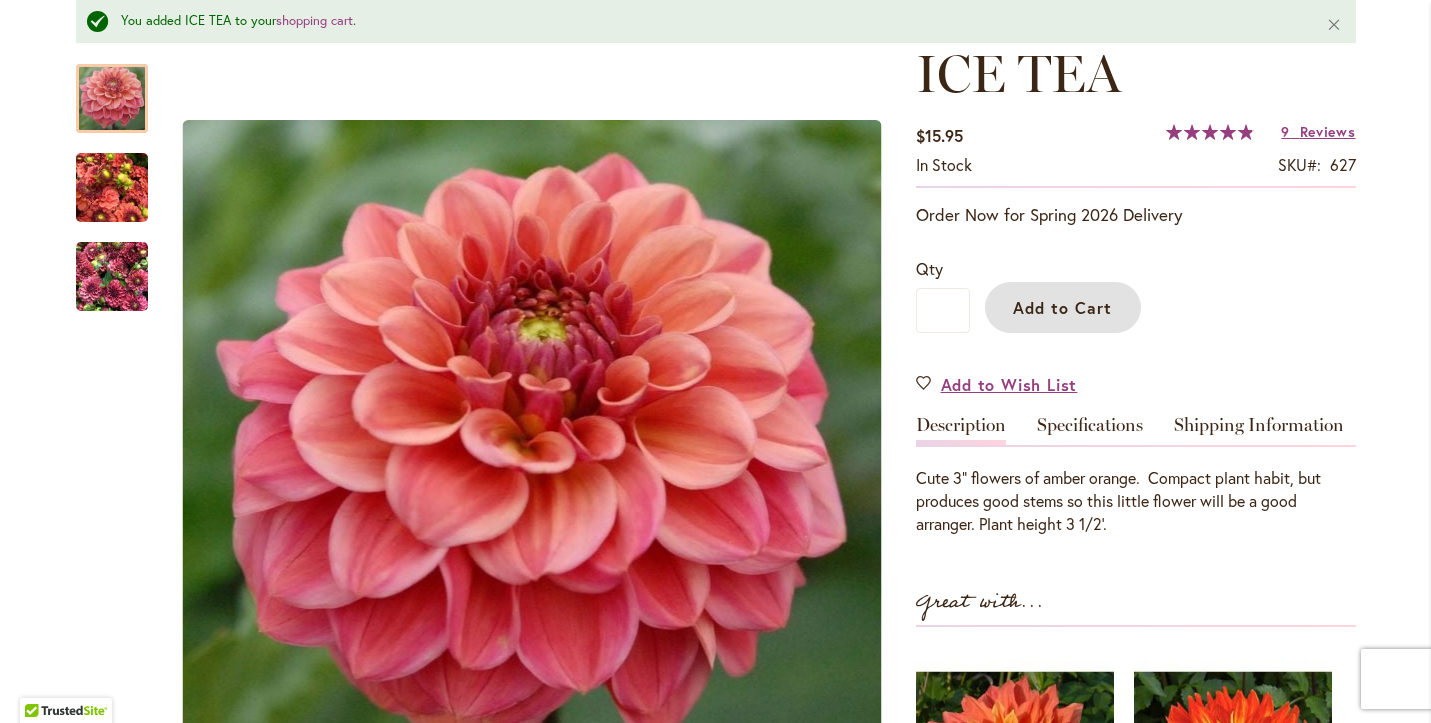scroll, scrollTop: 42, scrollLeft: 0, axis: vertical 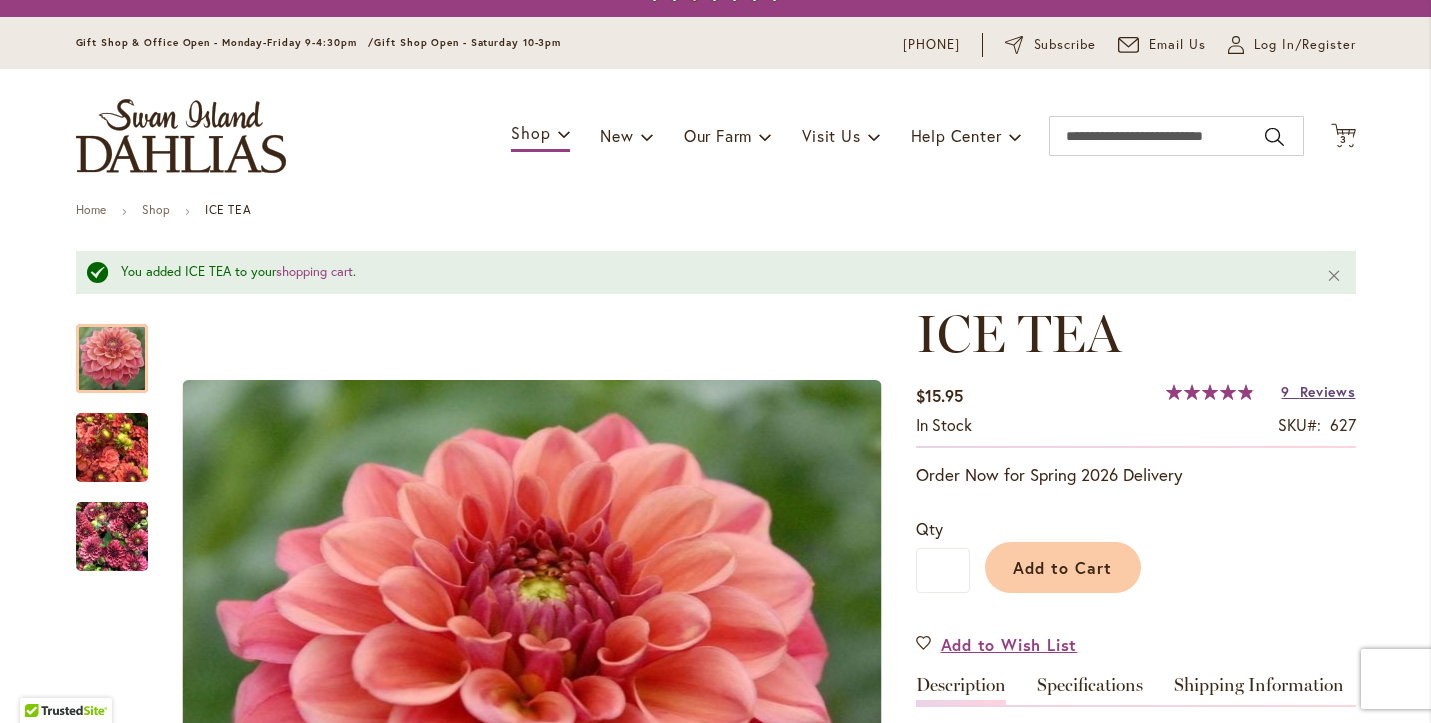 click on "Reviews" at bounding box center (1328, 391) 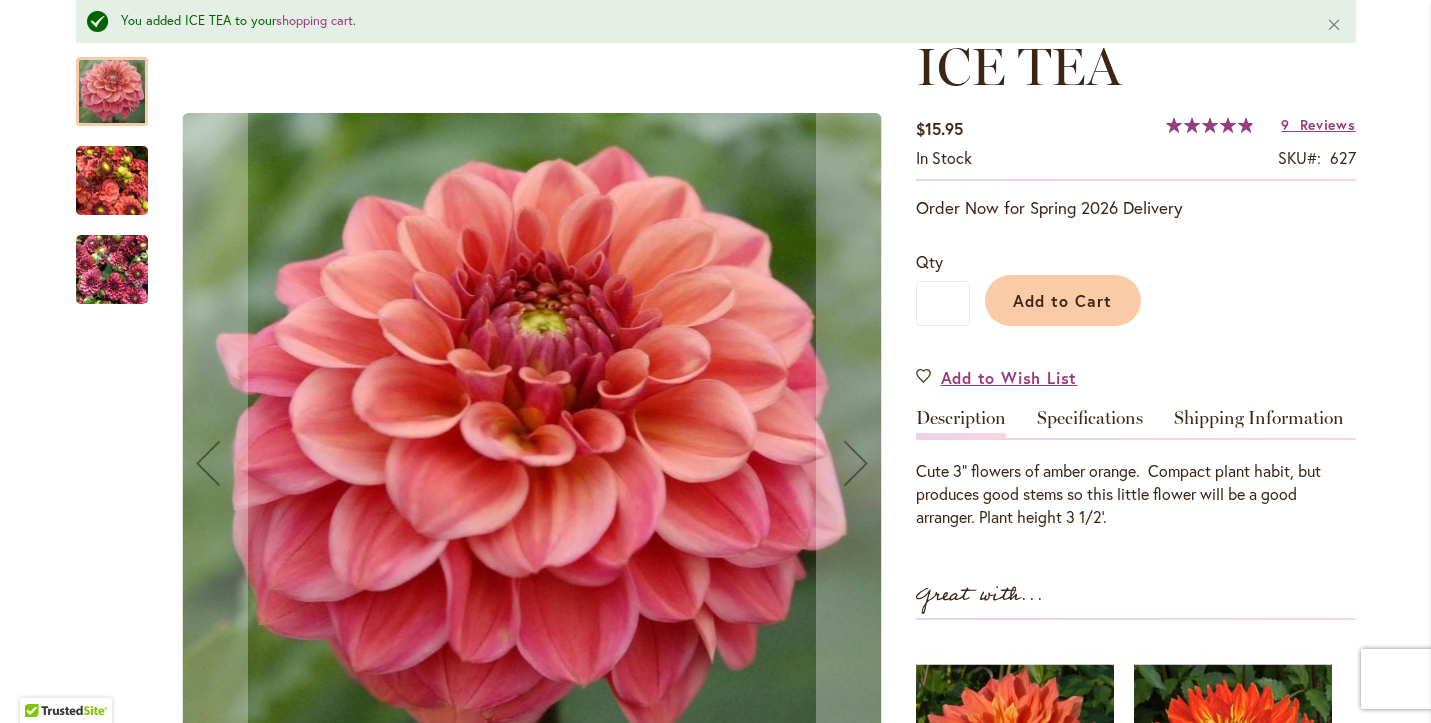 scroll, scrollTop: 321, scrollLeft: 0, axis: vertical 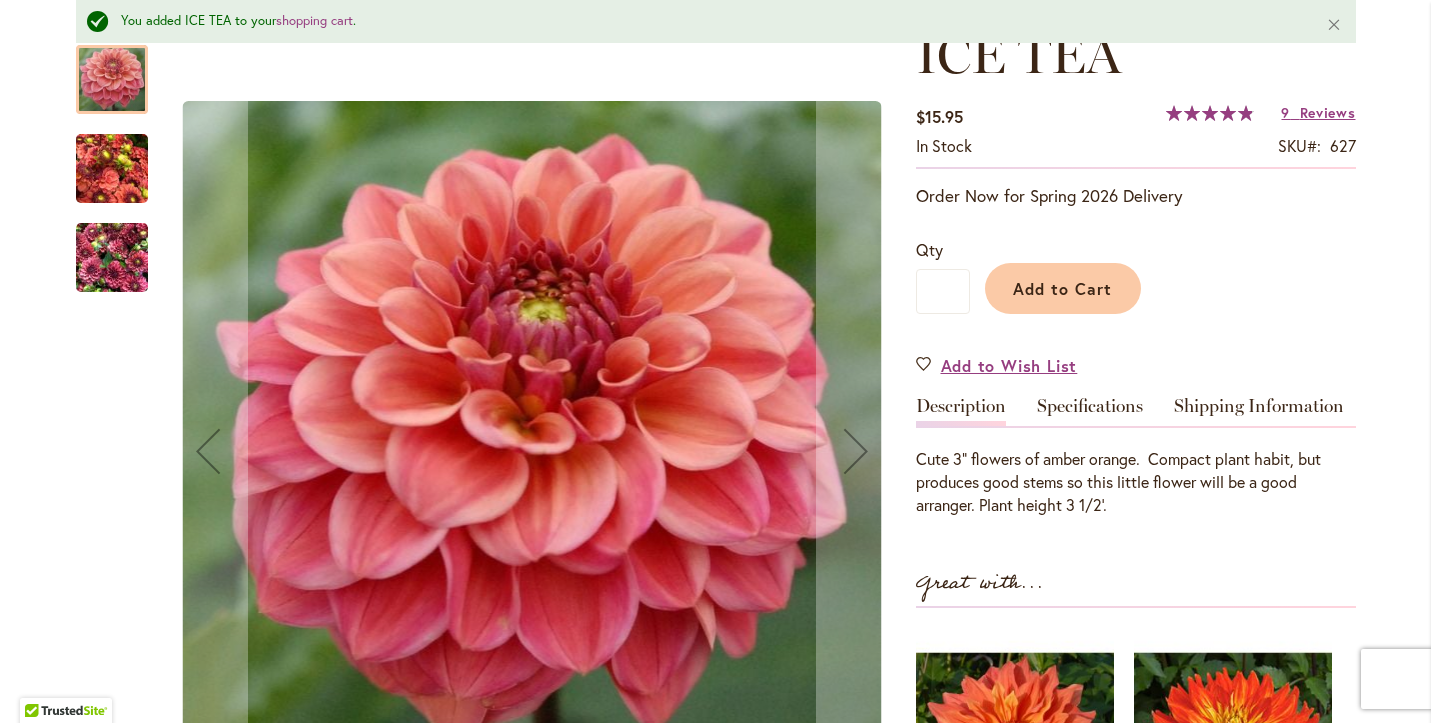 click at bounding box center [112, 257] 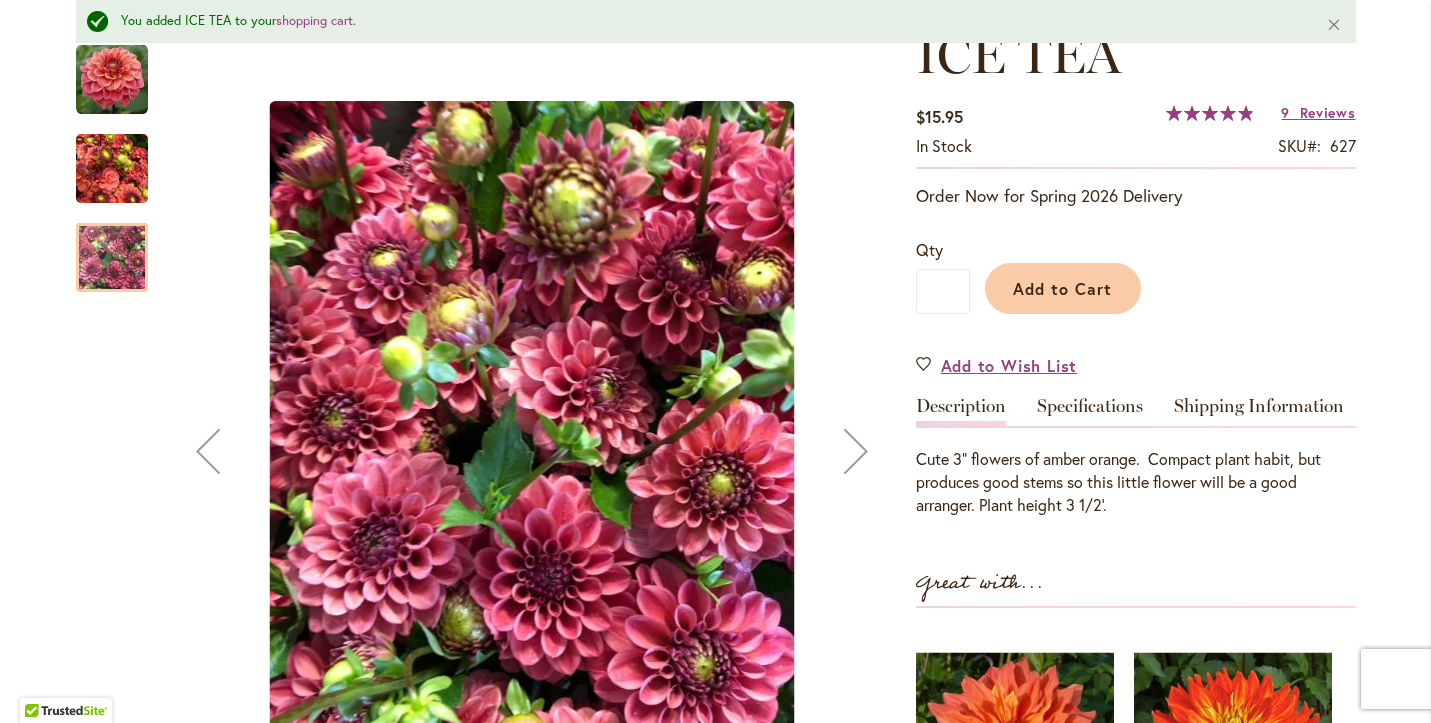 click at bounding box center [112, 168] 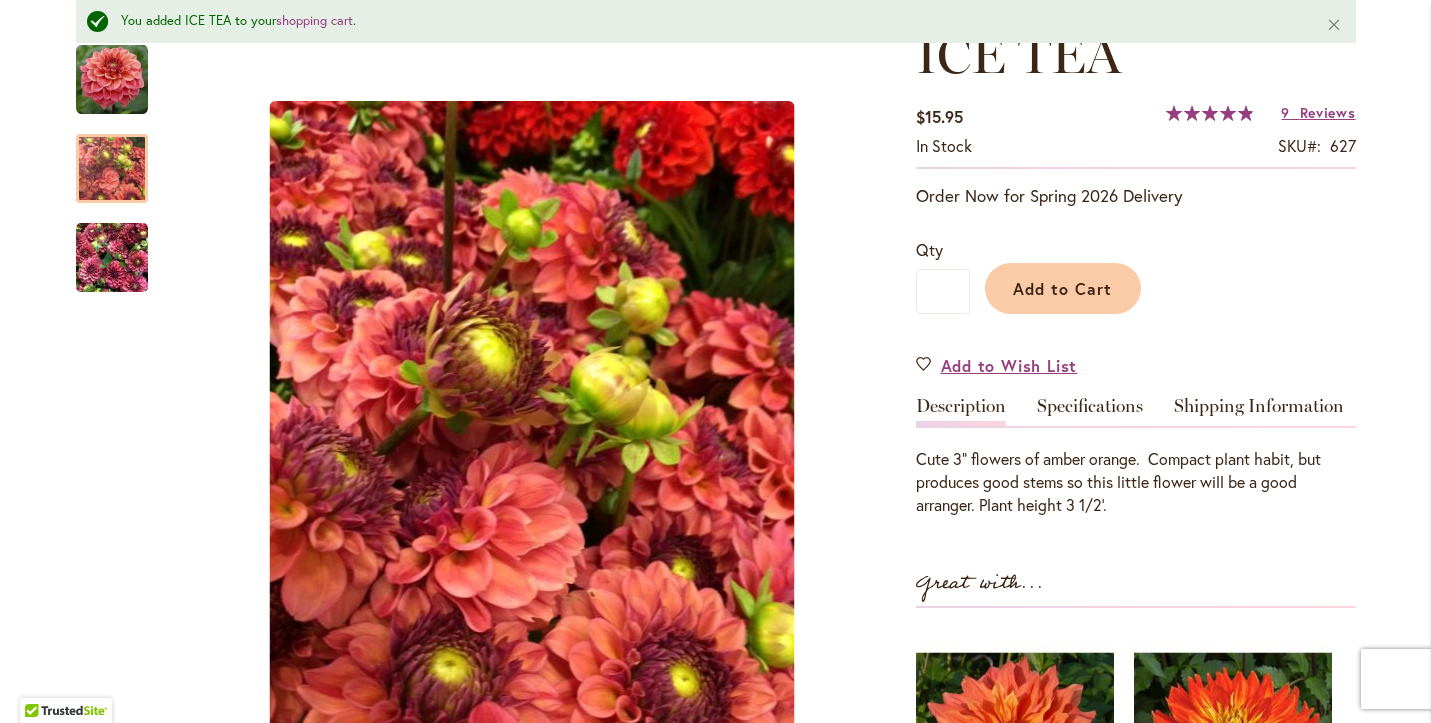 scroll, scrollTop: 0, scrollLeft: 0, axis: both 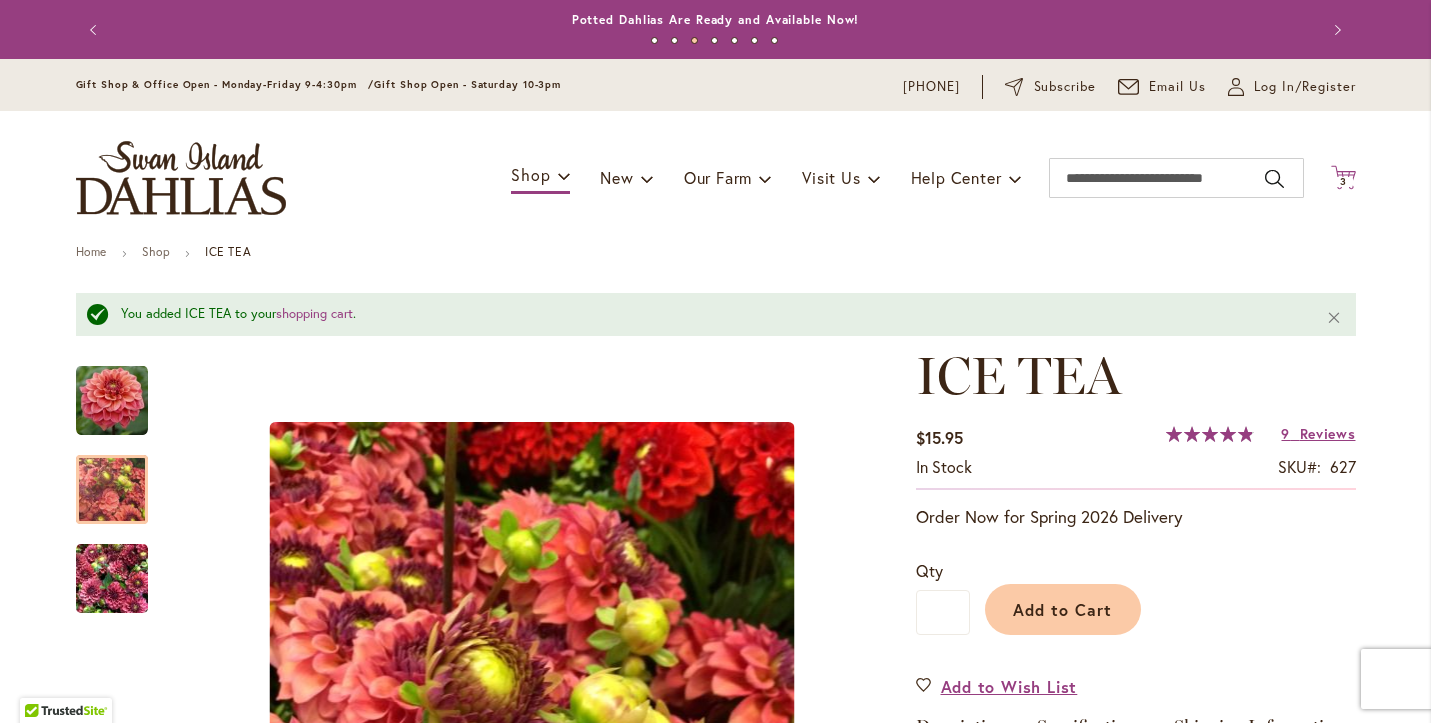 click on "Cart
.cls-1 {
fill: #231f20;
}" 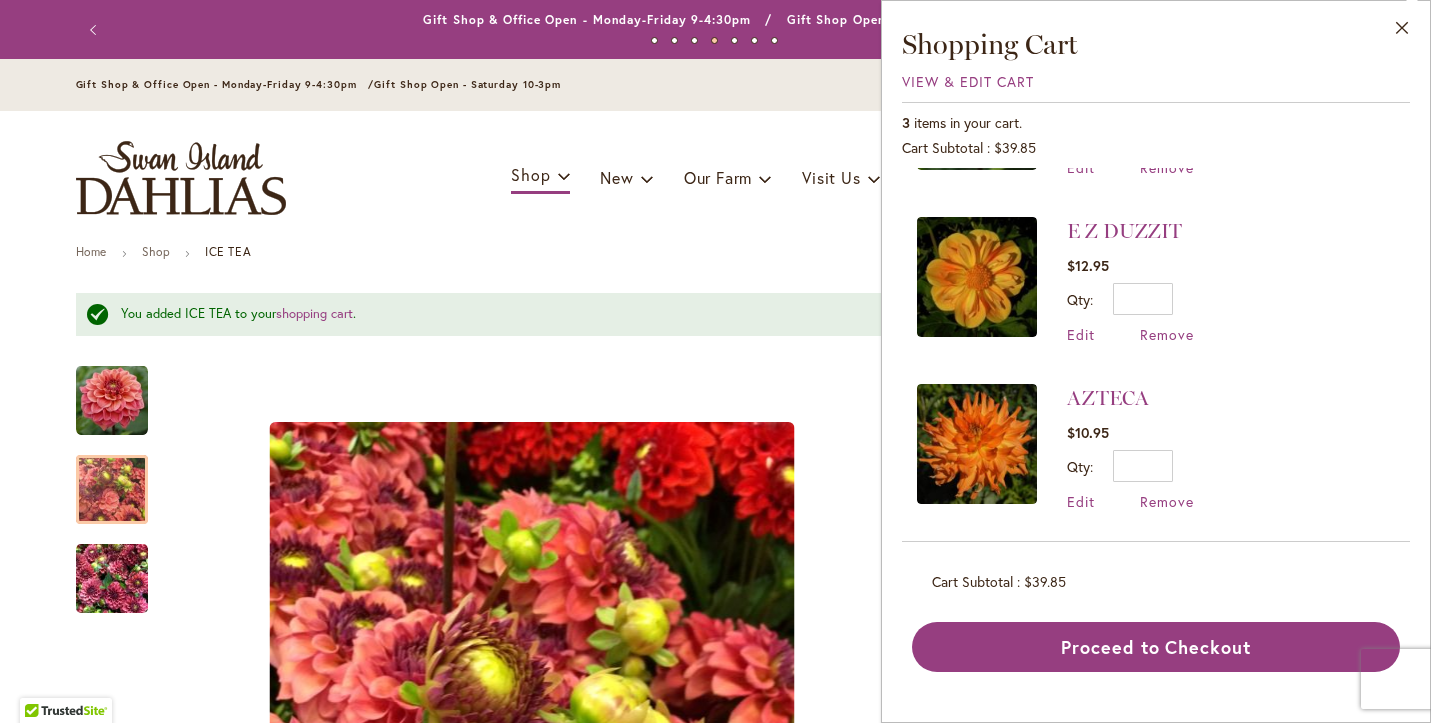 scroll, scrollTop: 0, scrollLeft: 0, axis: both 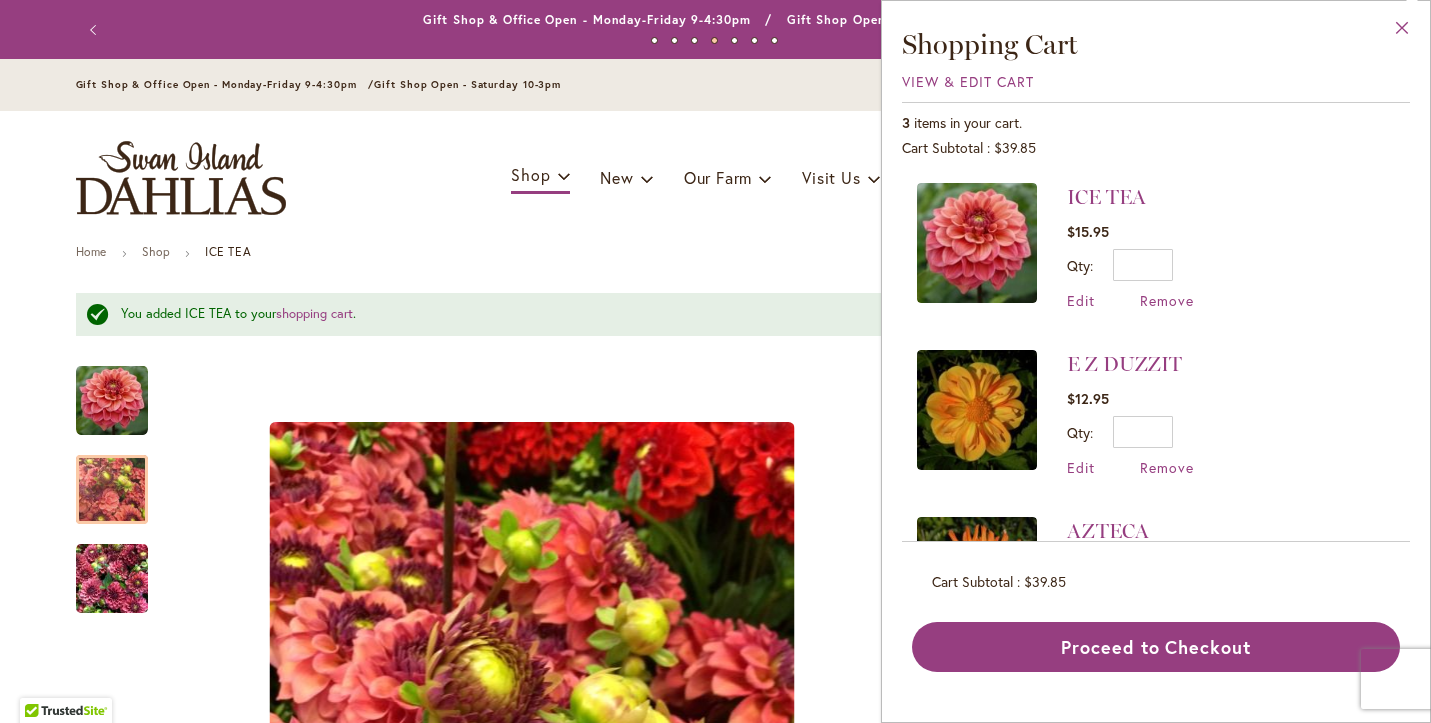 click on "Close" at bounding box center [1402, 32] 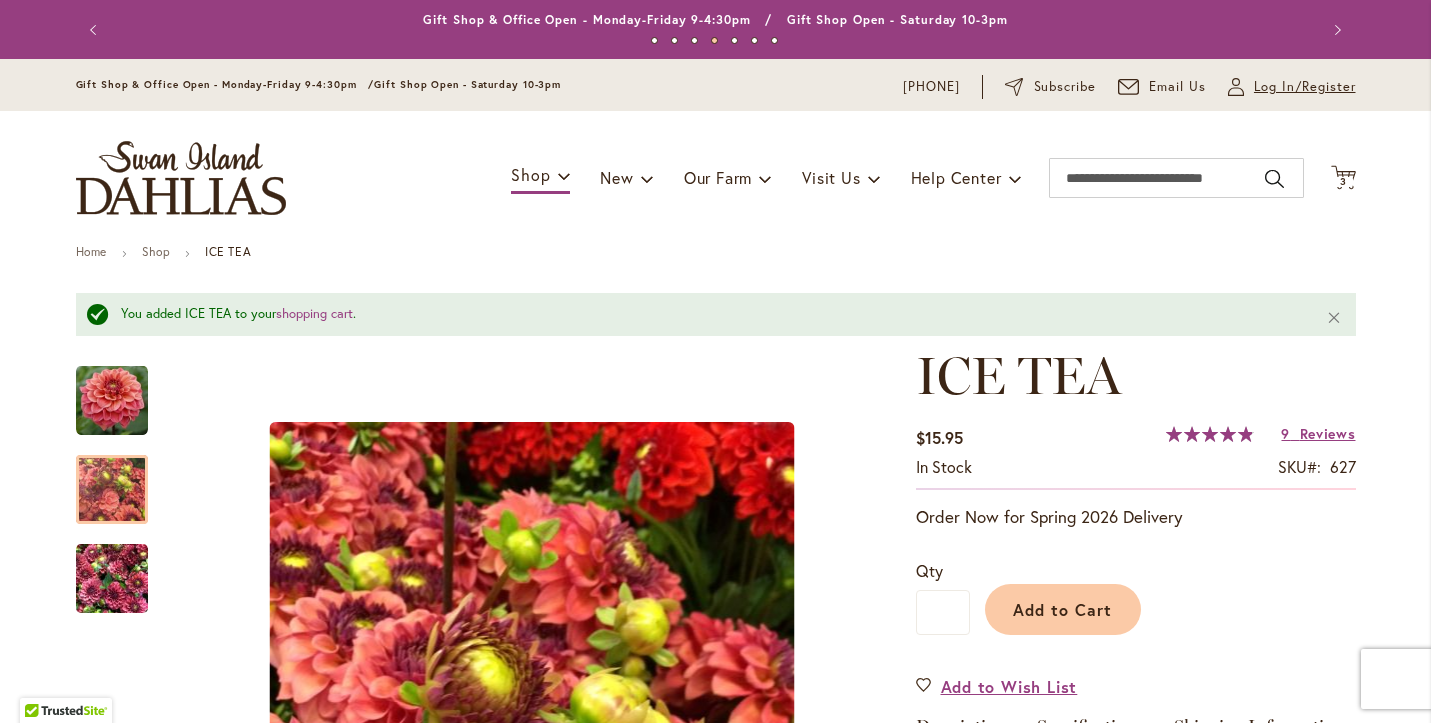 click on "Log In/Register" at bounding box center [1305, 87] 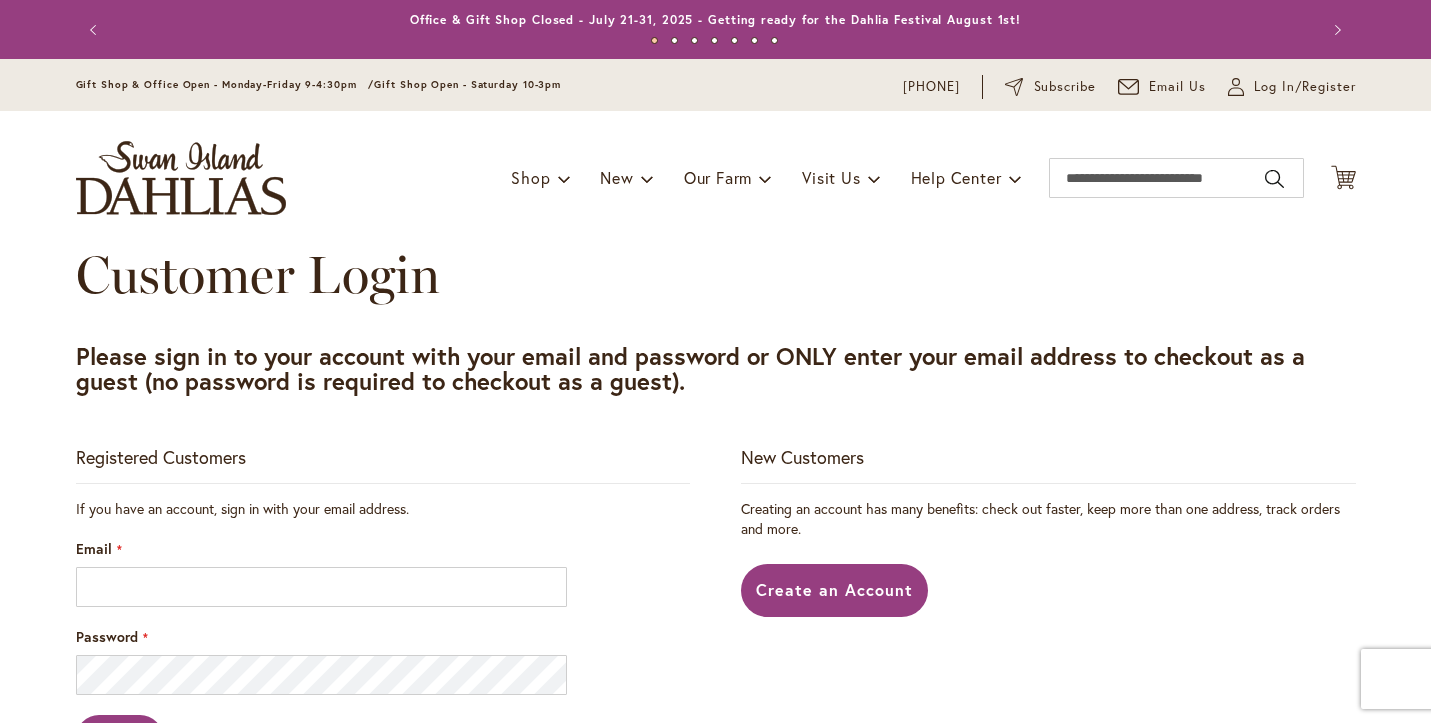 scroll, scrollTop: 0, scrollLeft: 0, axis: both 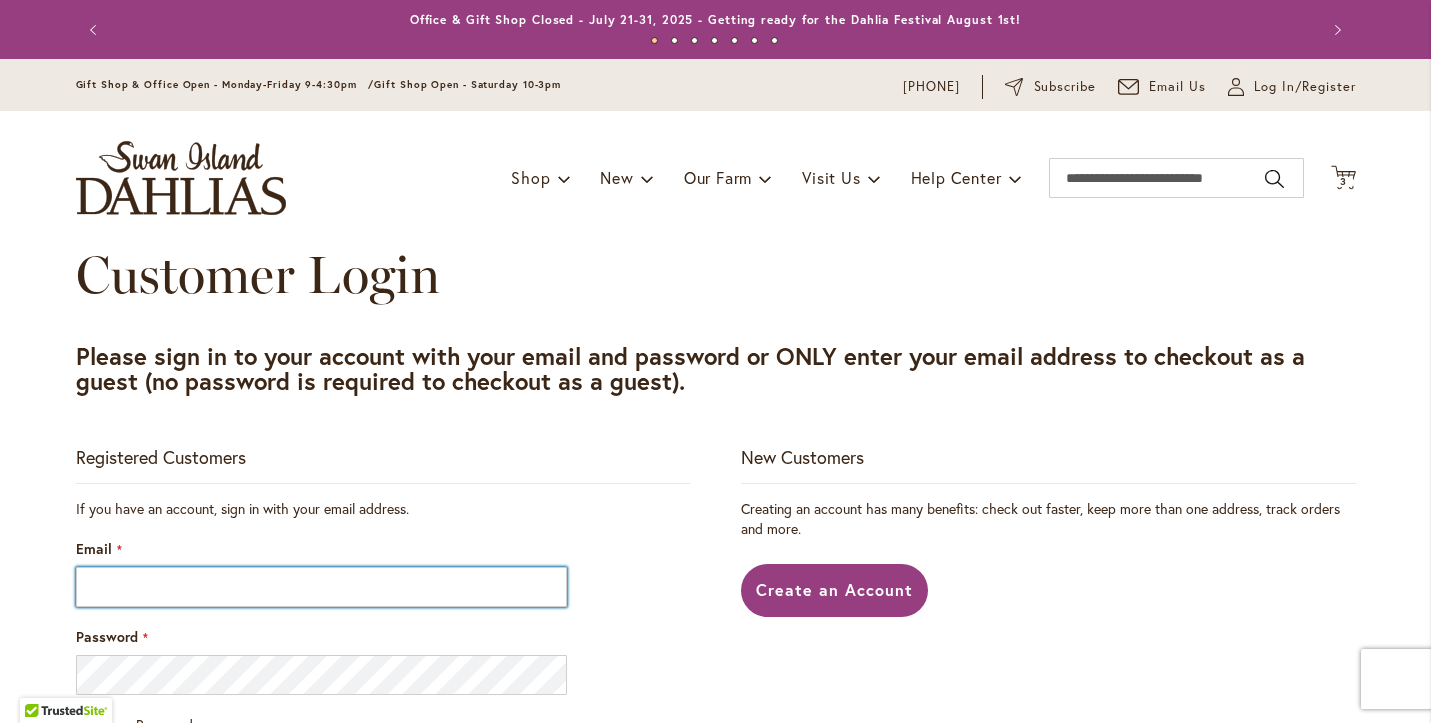 click on "Email" at bounding box center (322, 587) 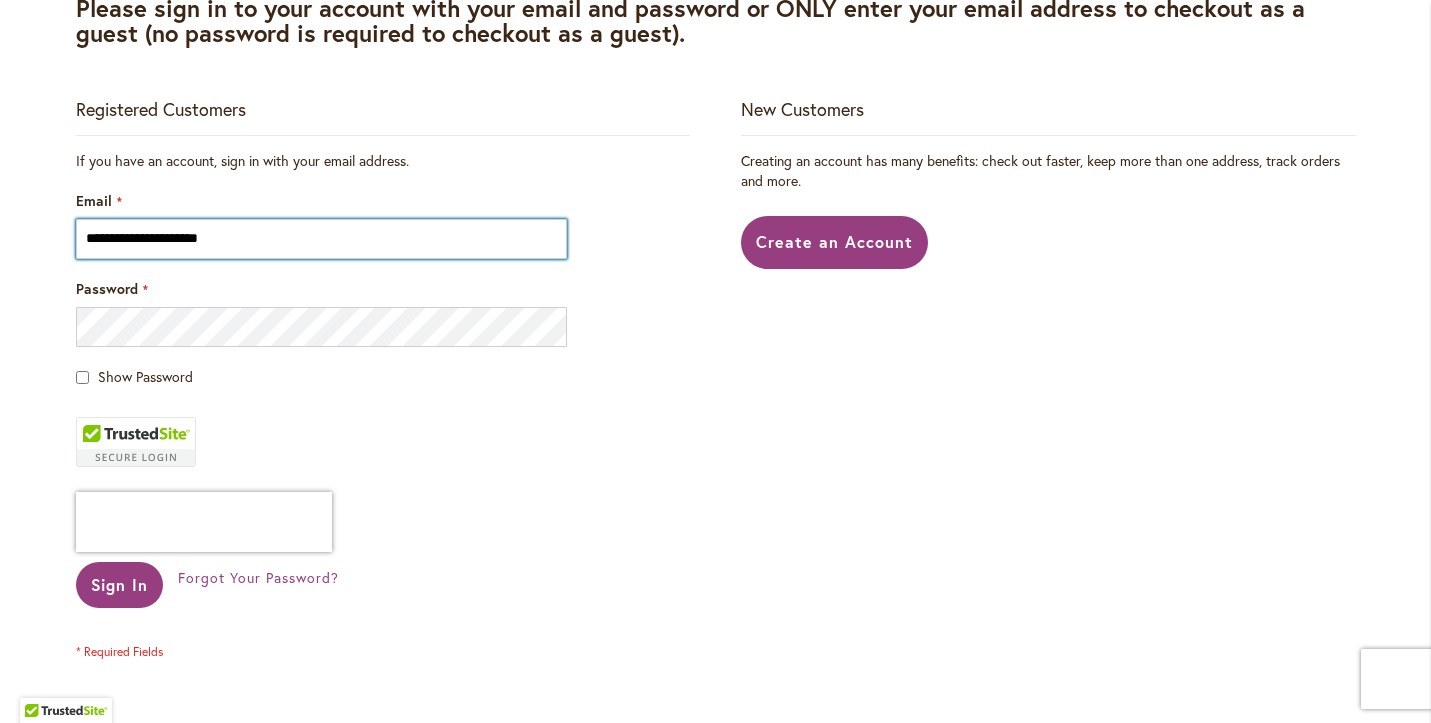 scroll, scrollTop: 368, scrollLeft: 0, axis: vertical 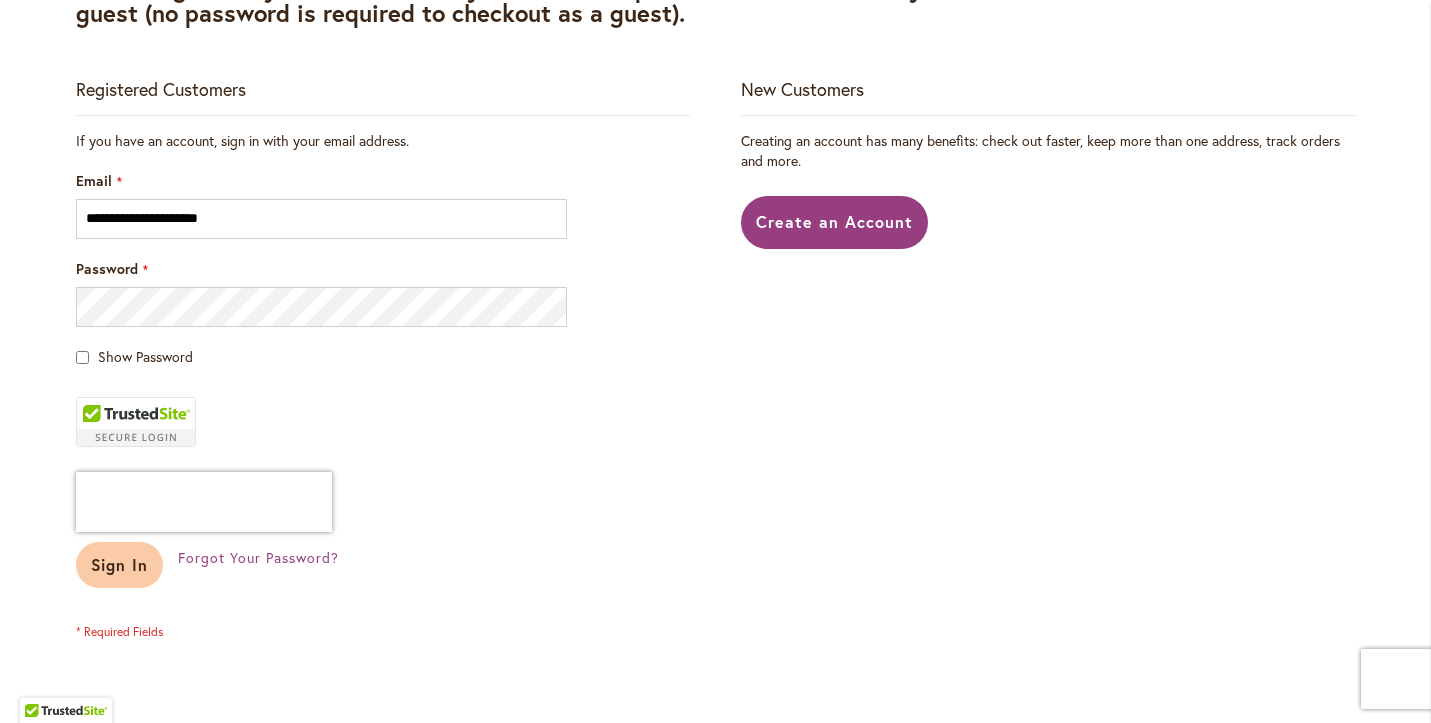 click on "Sign In" at bounding box center [120, 565] 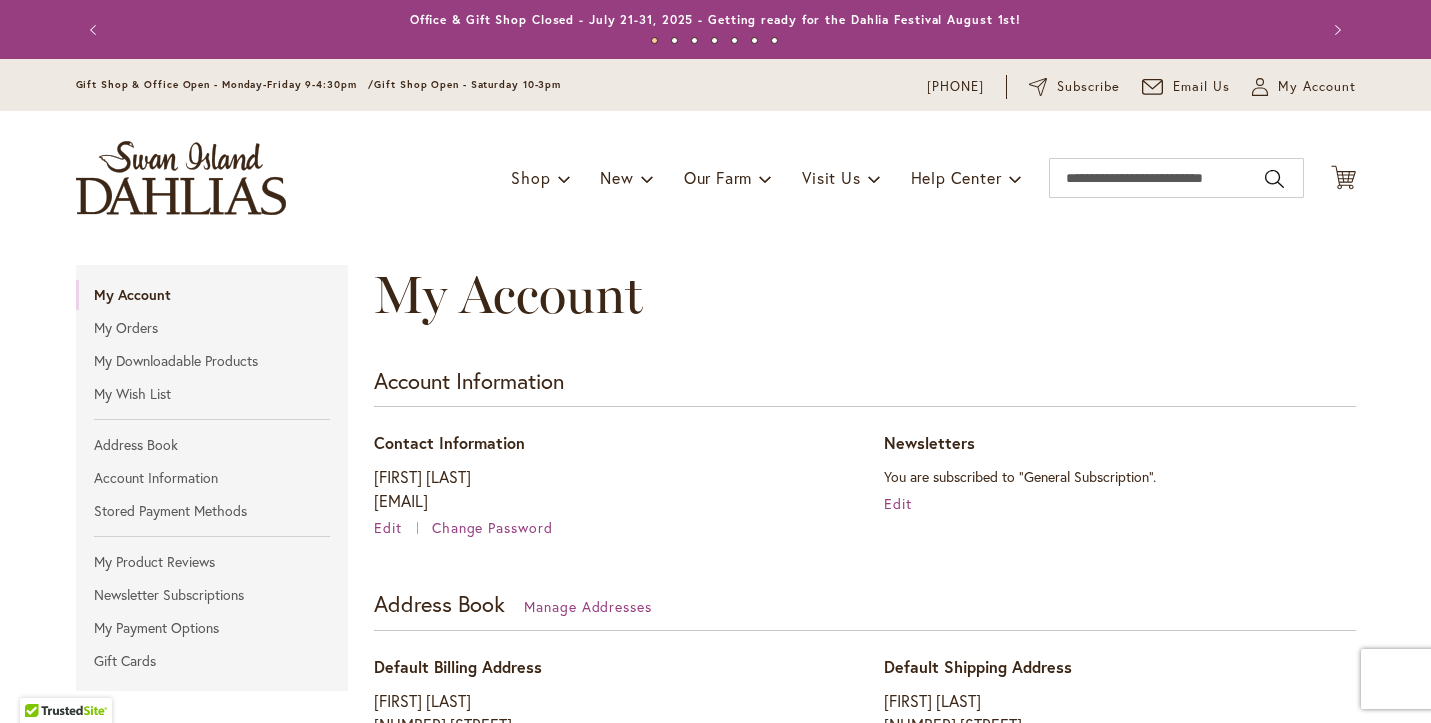 scroll, scrollTop: 0, scrollLeft: 0, axis: both 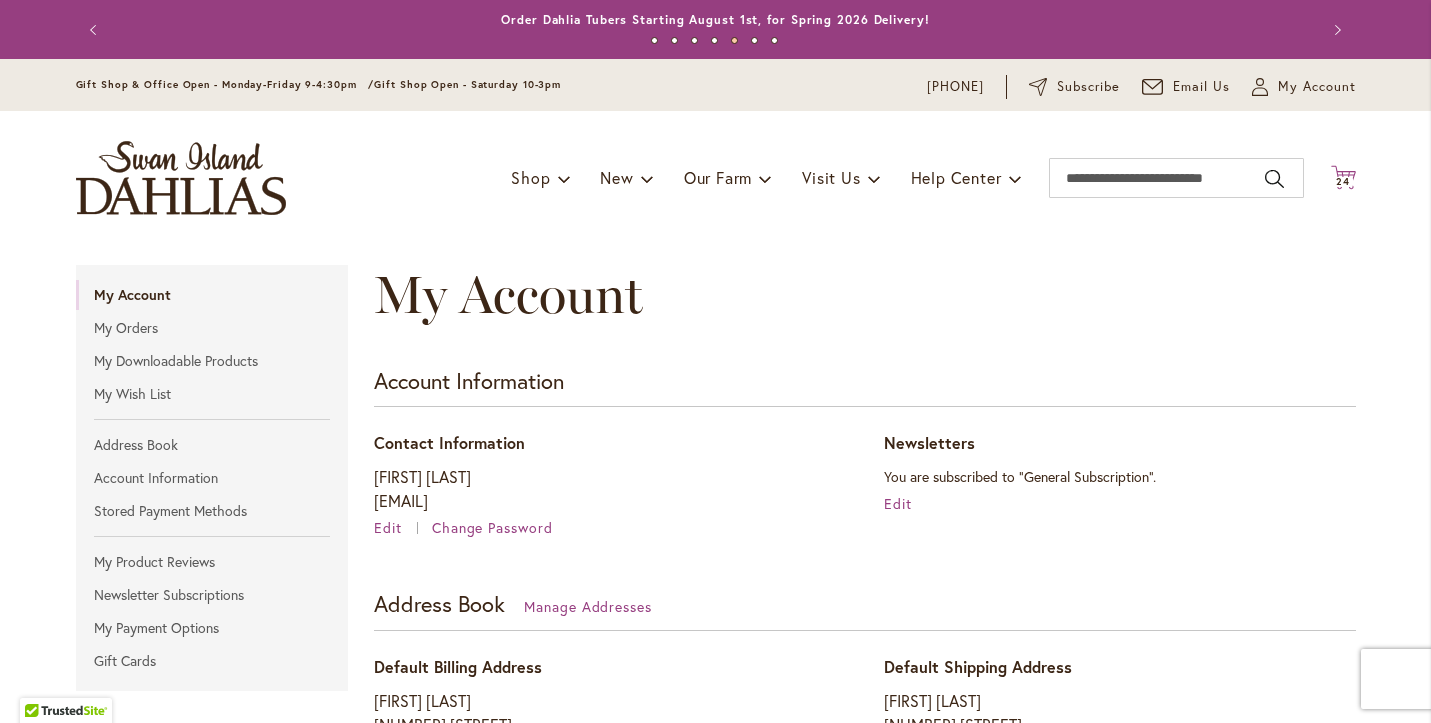 click on "24" at bounding box center (1343, 181) 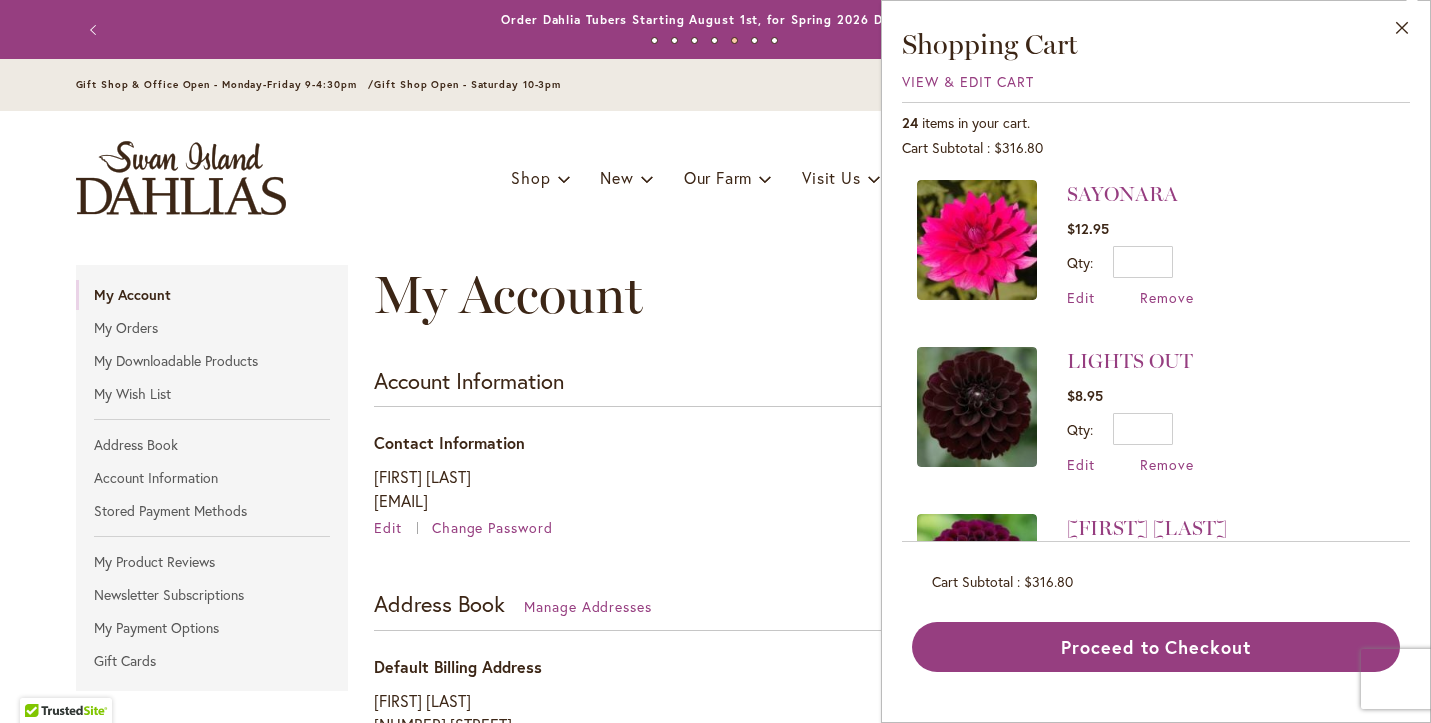 scroll, scrollTop: 1854, scrollLeft: 0, axis: vertical 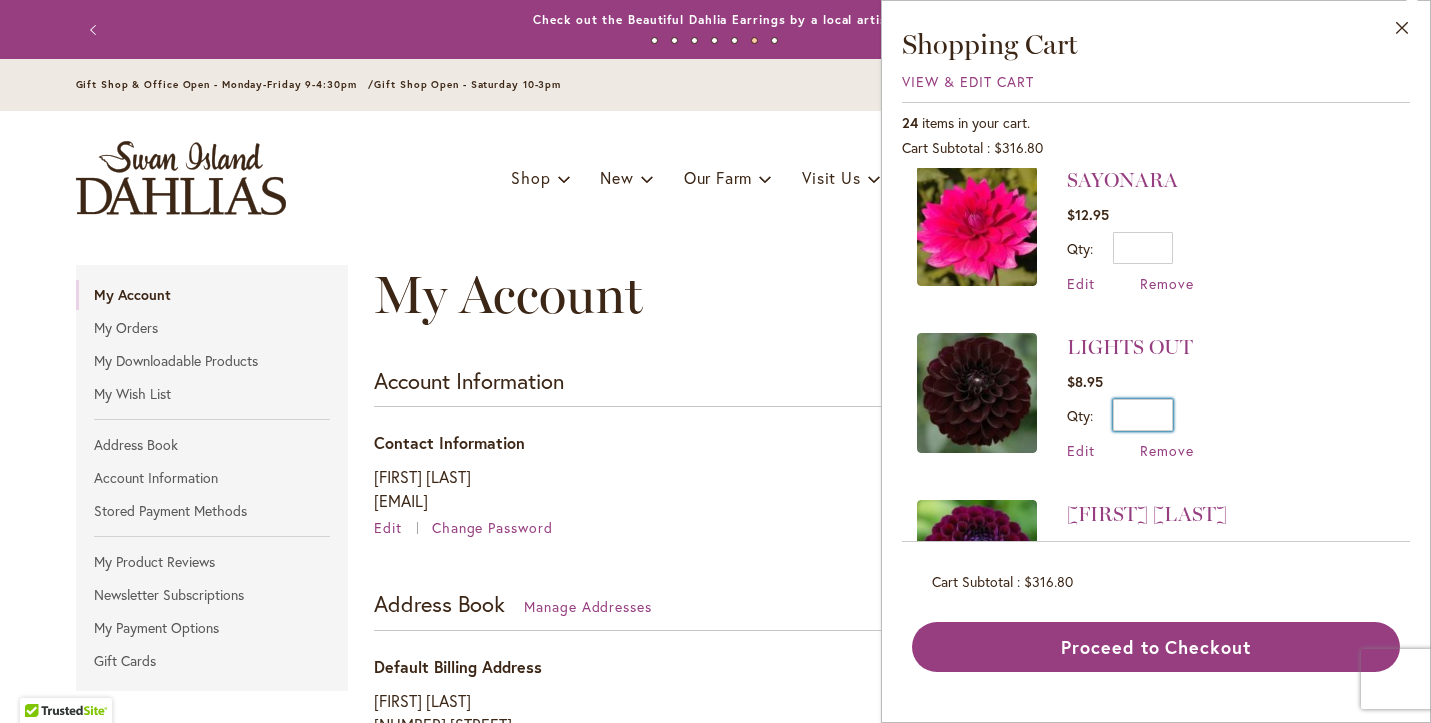 drag, startPoint x: 1152, startPoint y: 396, endPoint x: 1163, endPoint y: 397, distance: 11.045361 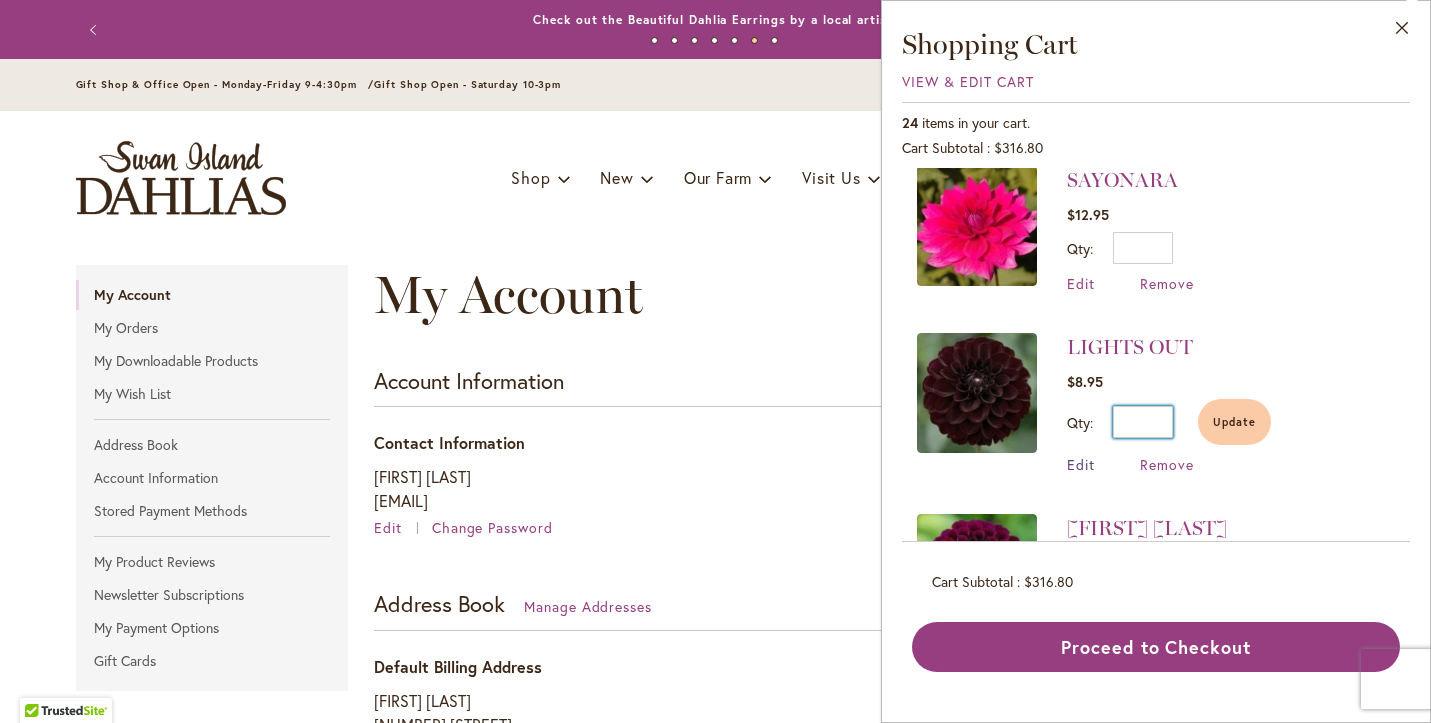 type on "*" 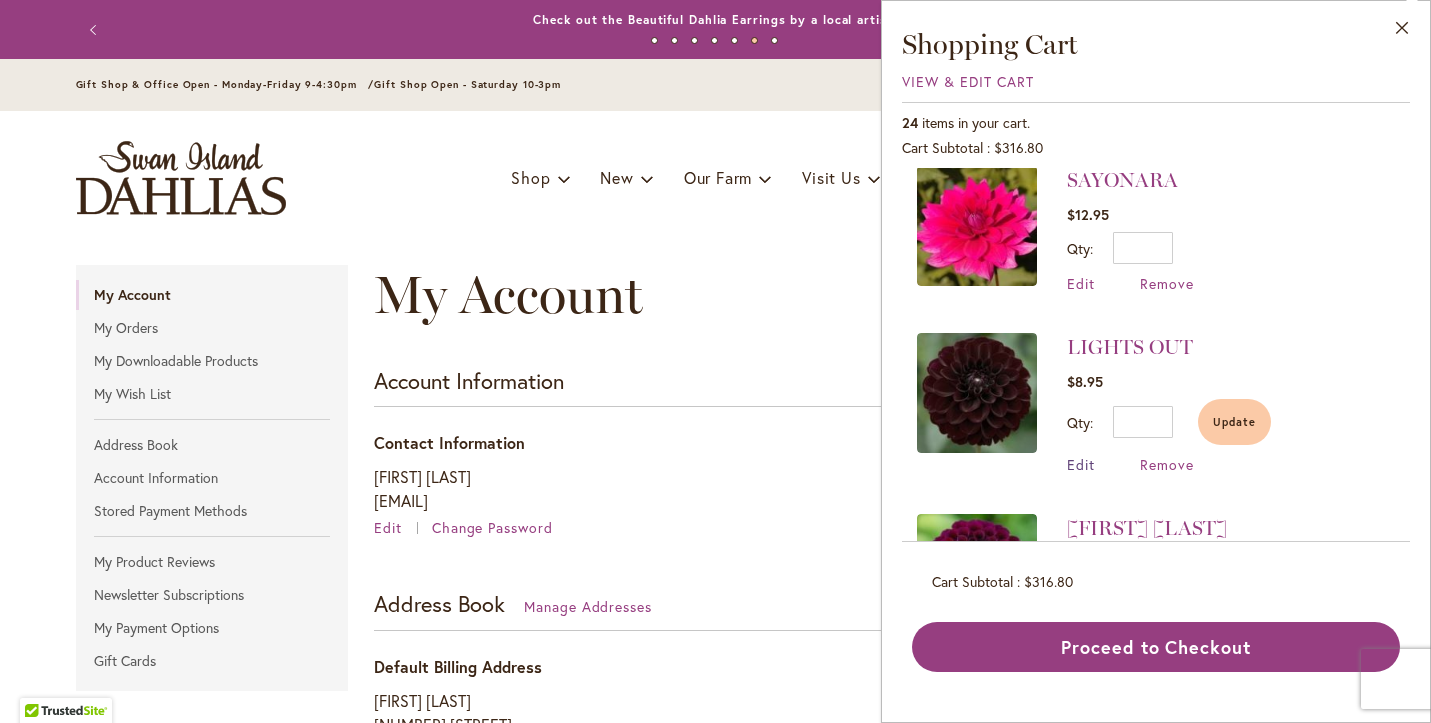 click on "Edit" at bounding box center (1081, 464) 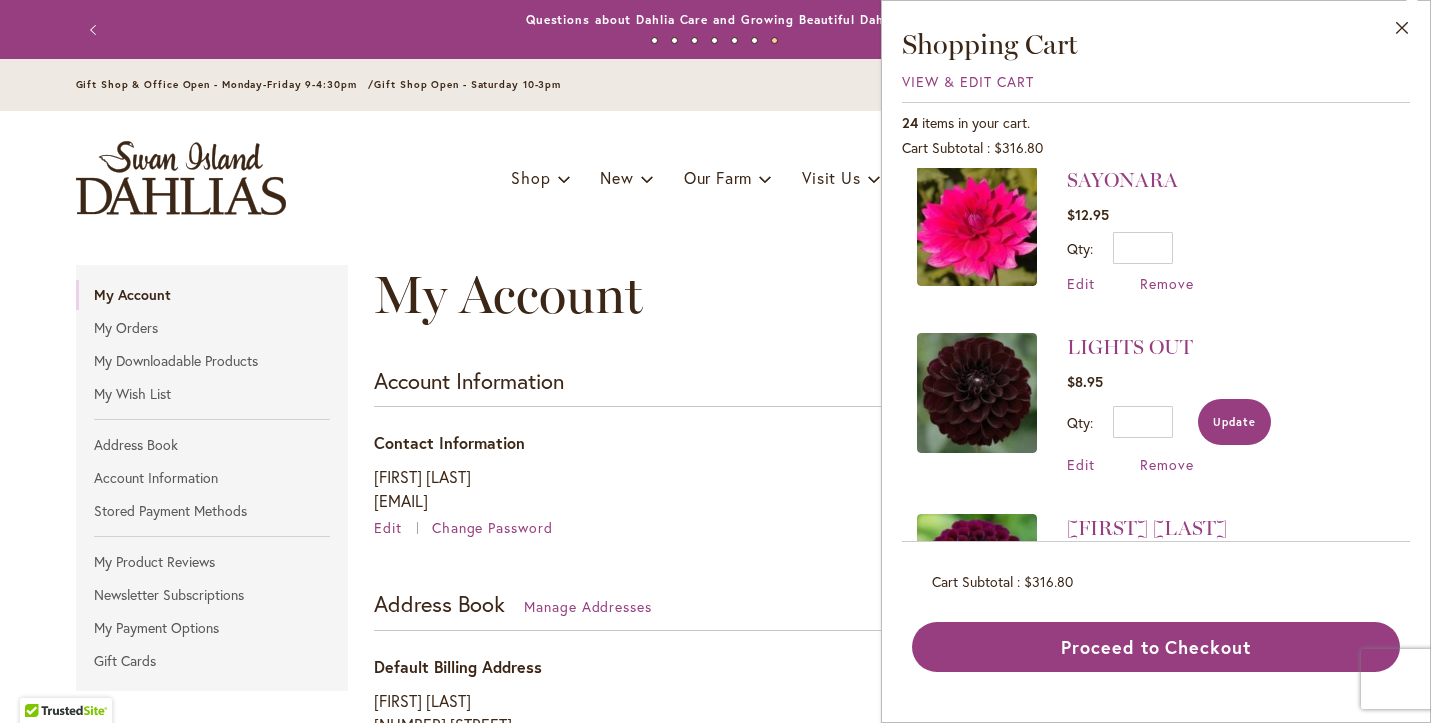 click on "Update" at bounding box center [1234, 422] 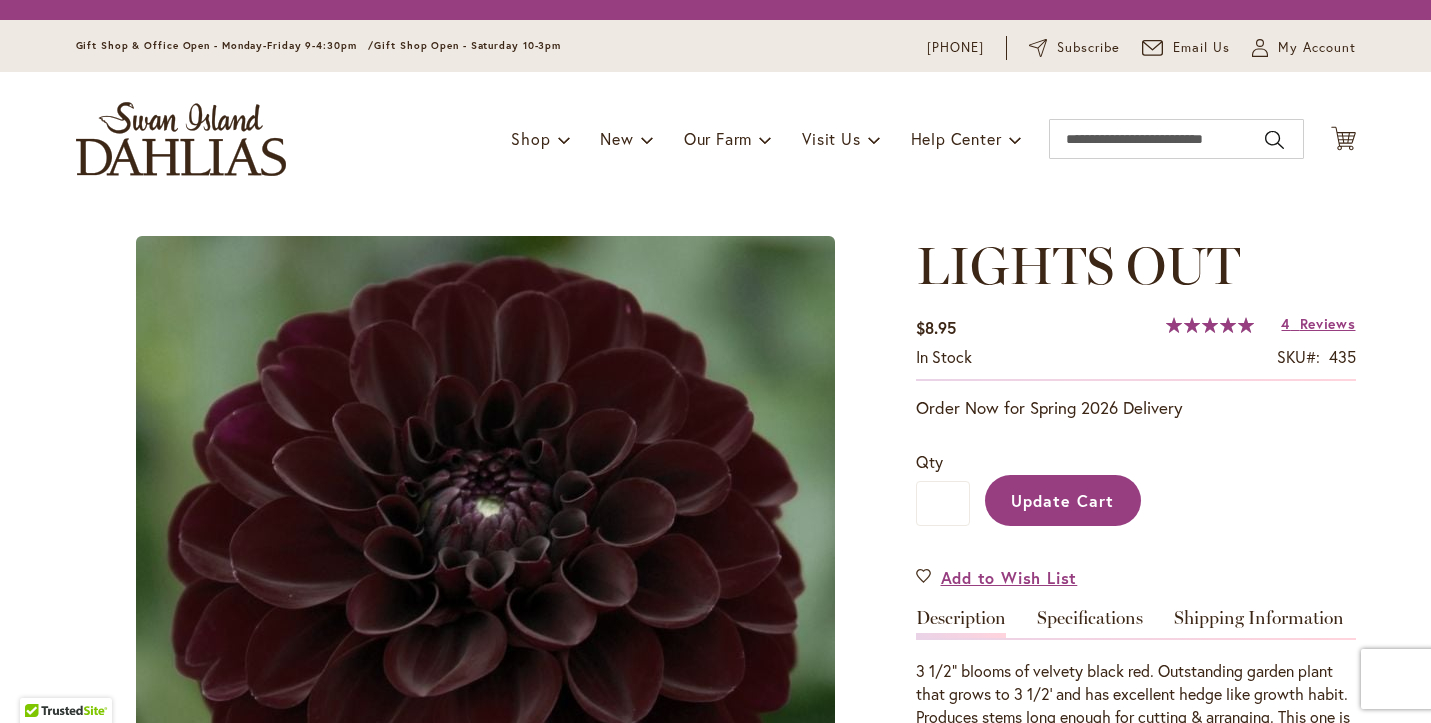 scroll, scrollTop: 0, scrollLeft: 0, axis: both 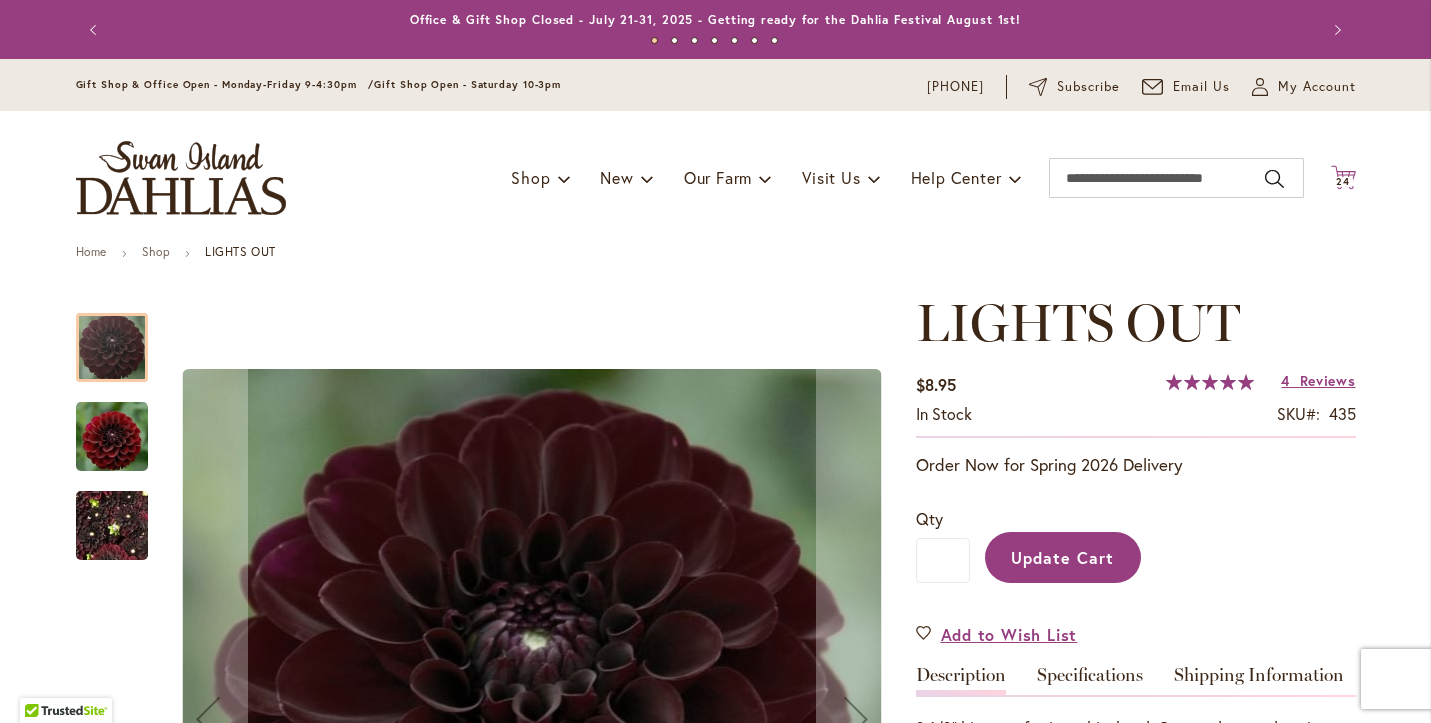 click on "24" at bounding box center (1343, 181) 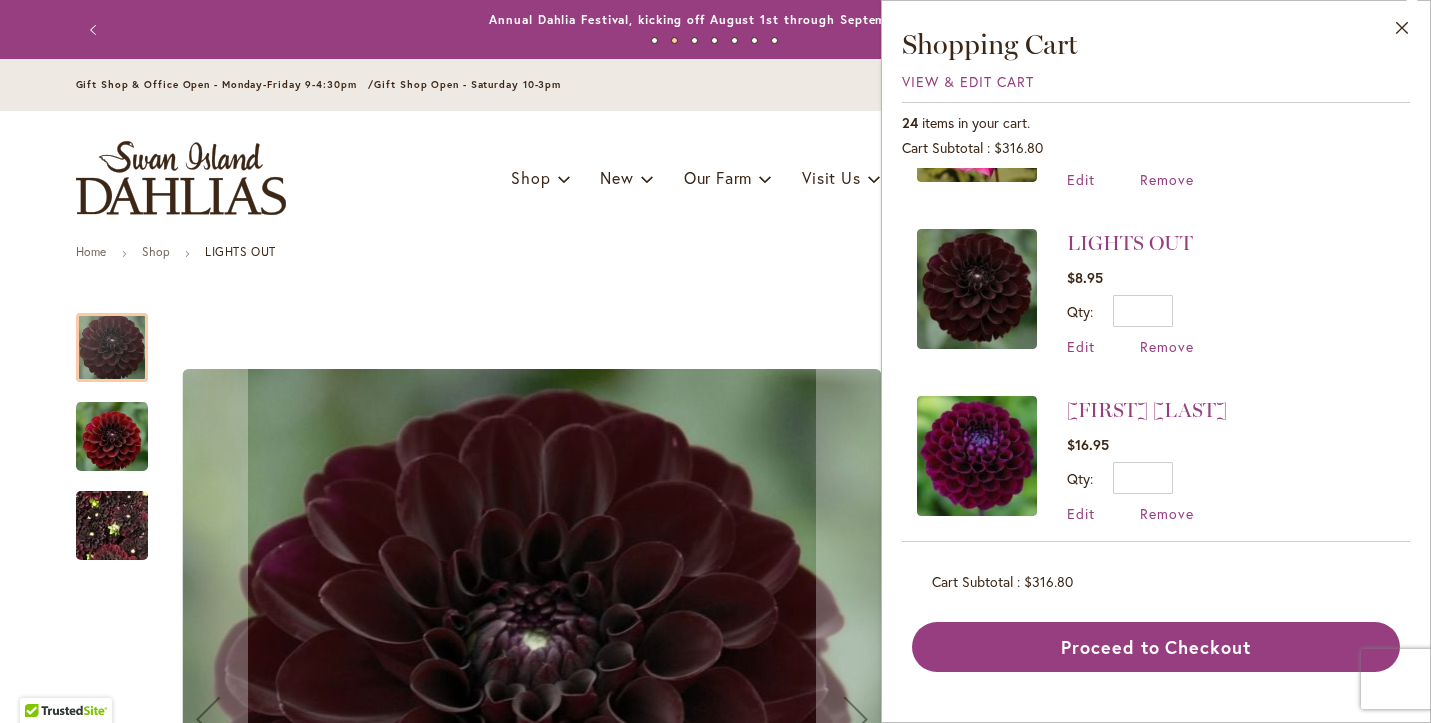 scroll, scrollTop: 1963, scrollLeft: 0, axis: vertical 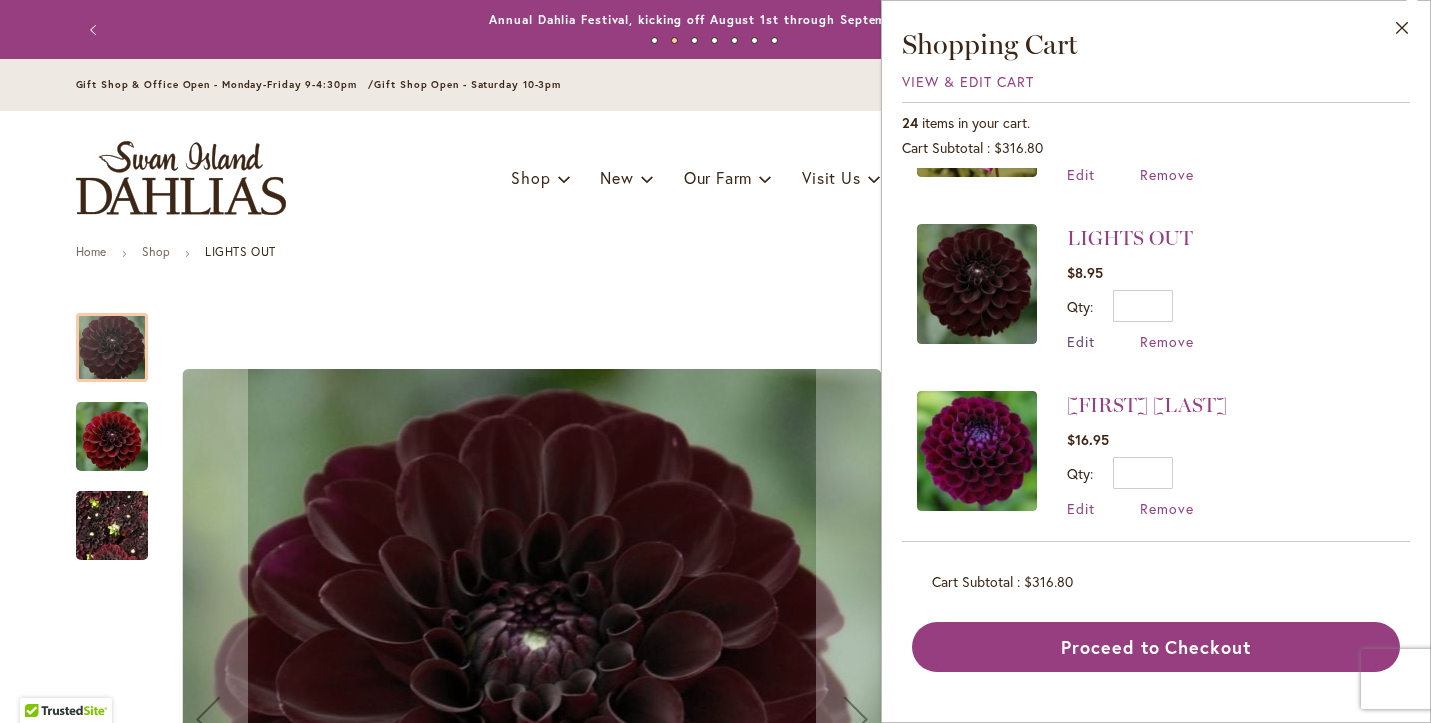 click on "Edit" at bounding box center (1081, 341) 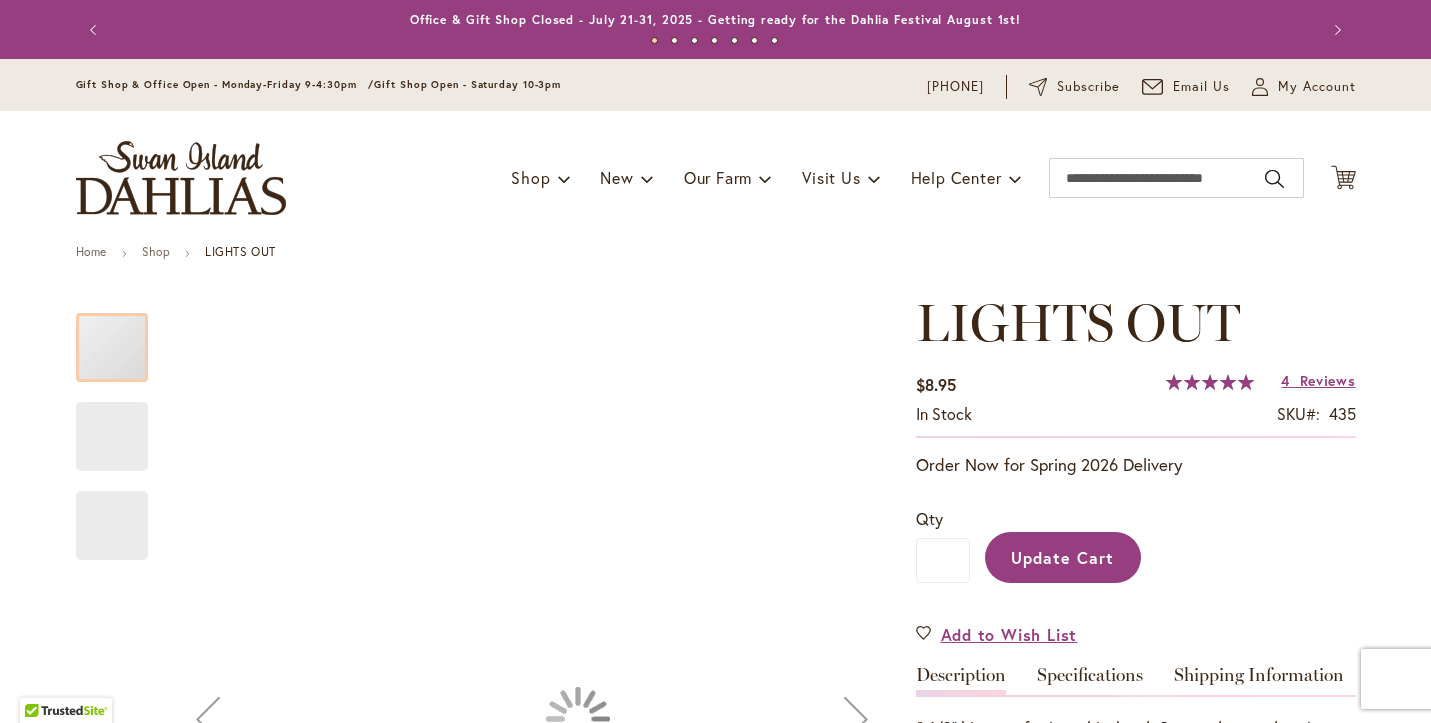 scroll, scrollTop: 0, scrollLeft: 0, axis: both 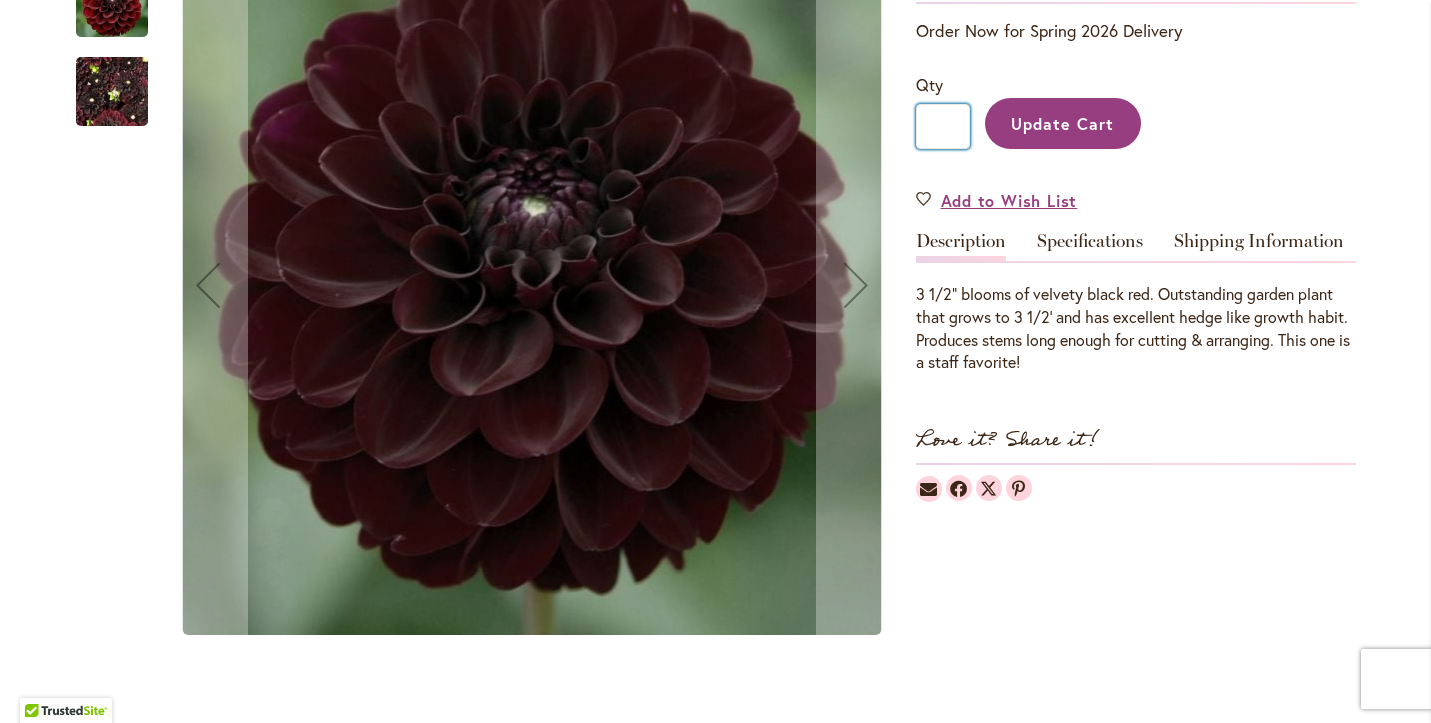 drag, startPoint x: 941, startPoint y: 128, endPoint x: 925, endPoint y: 119, distance: 18.35756 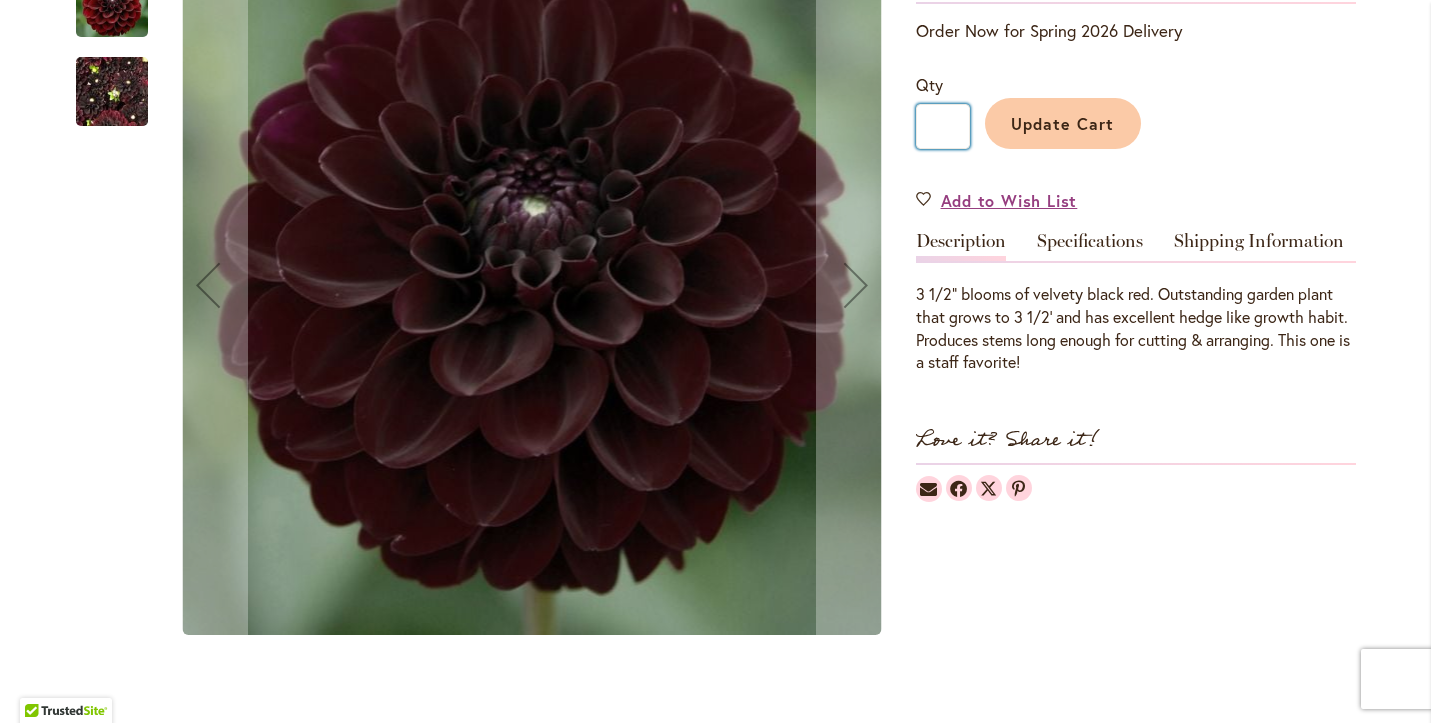 type on "*" 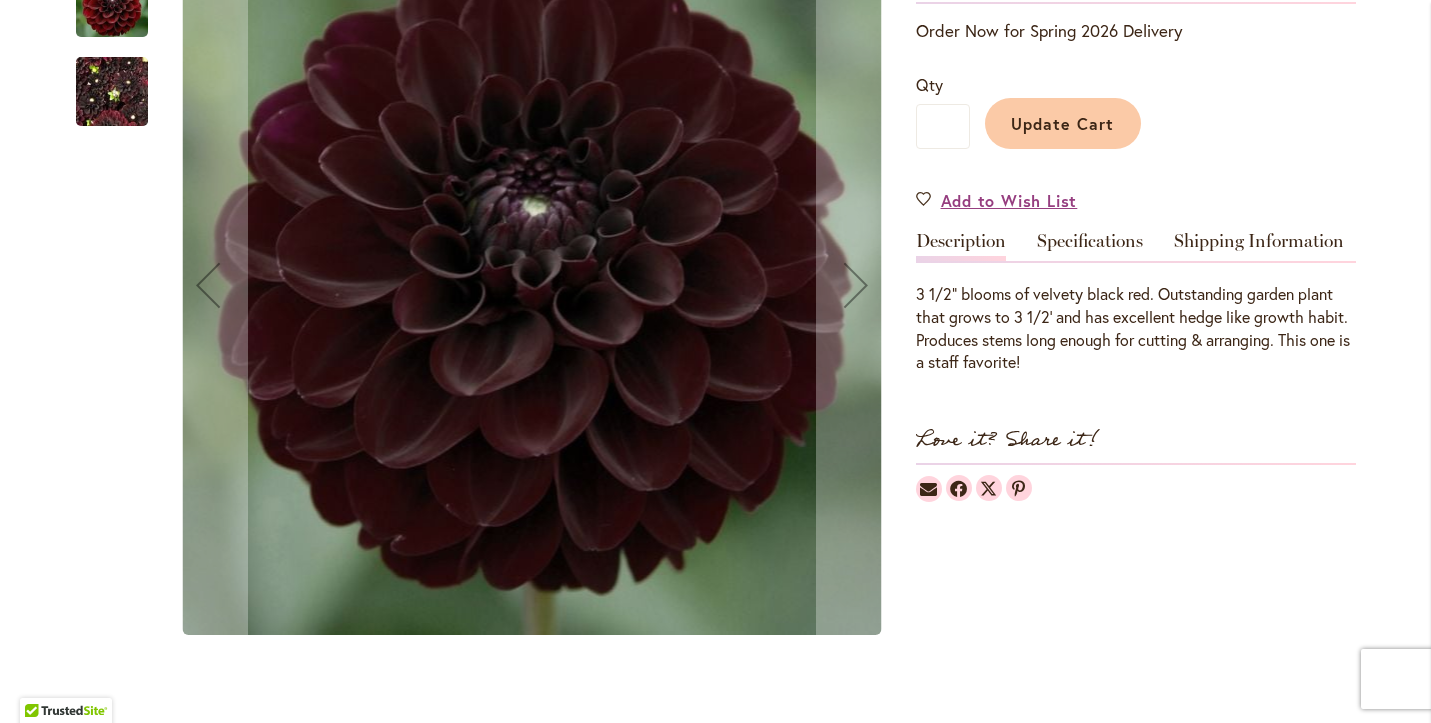 click on "Update Cart" at bounding box center [1062, 123] 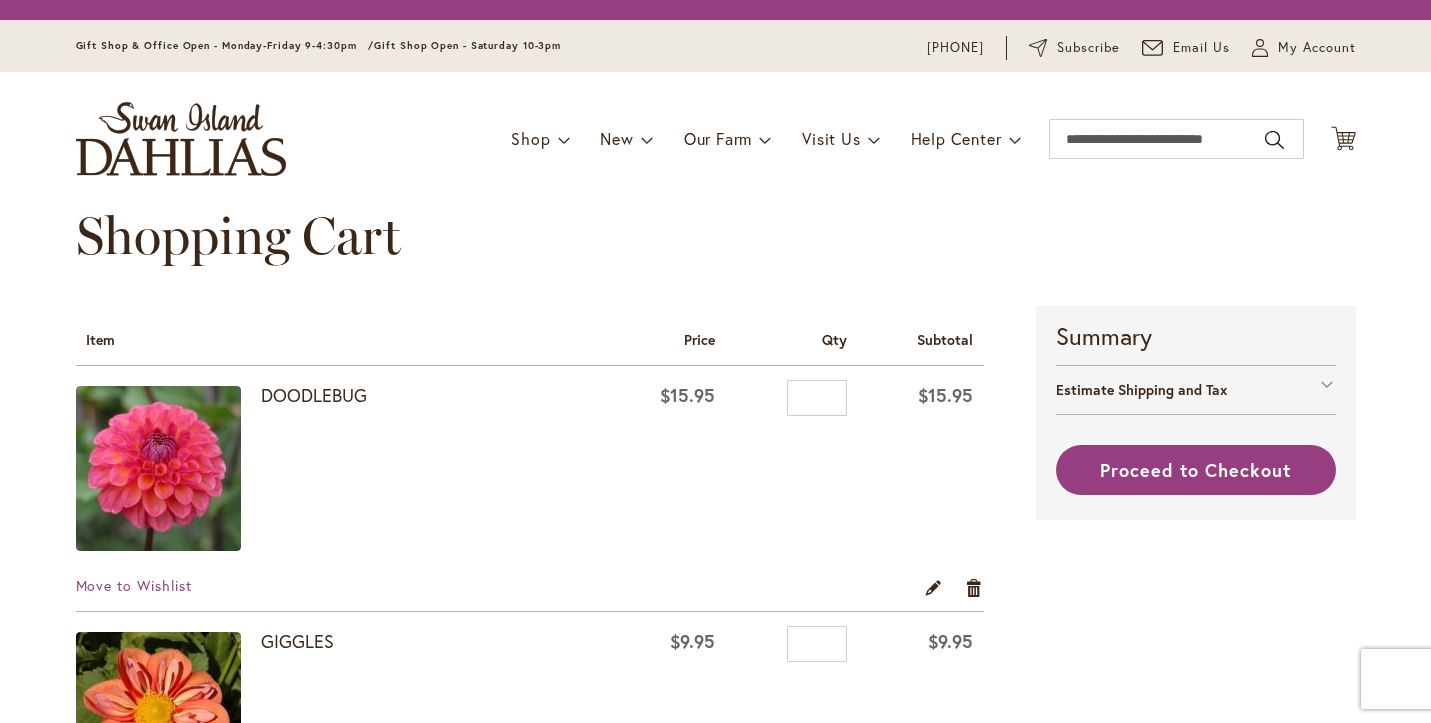 scroll, scrollTop: 0, scrollLeft: 0, axis: both 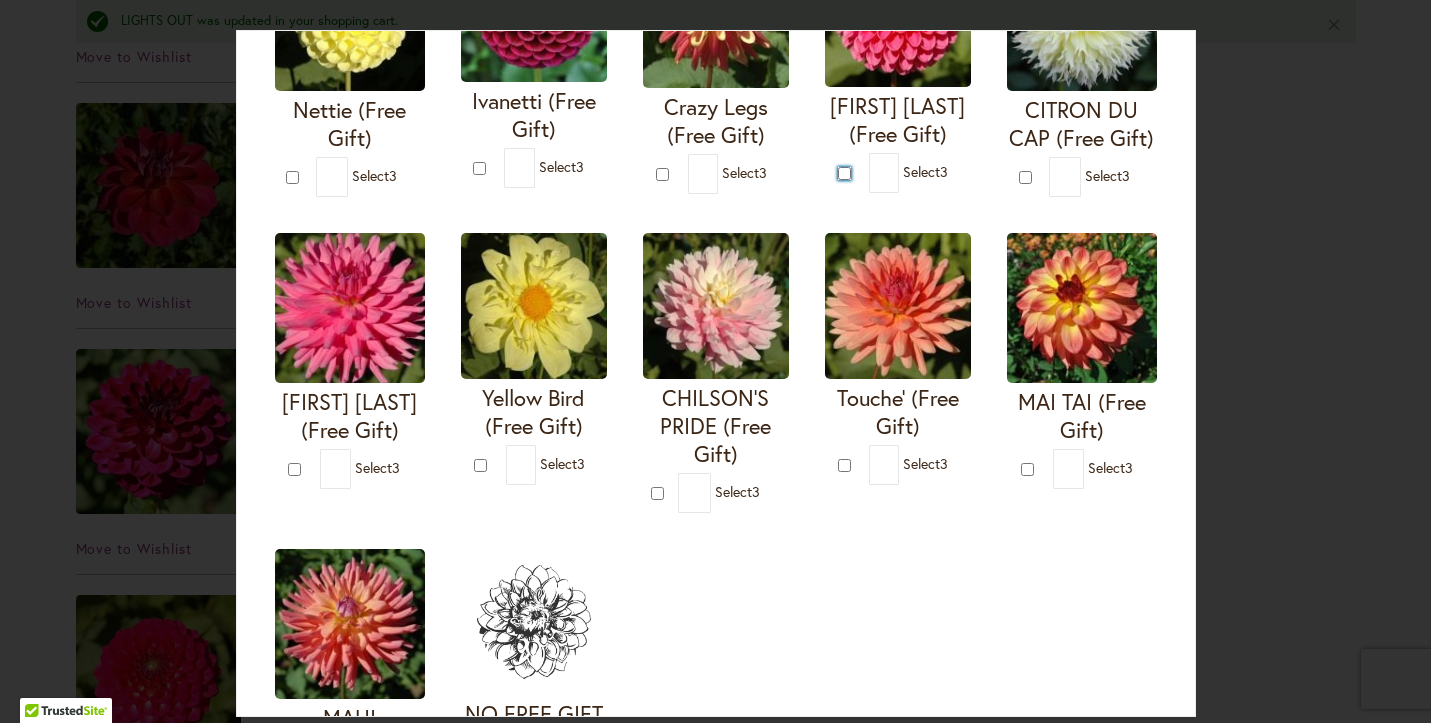 type on "*" 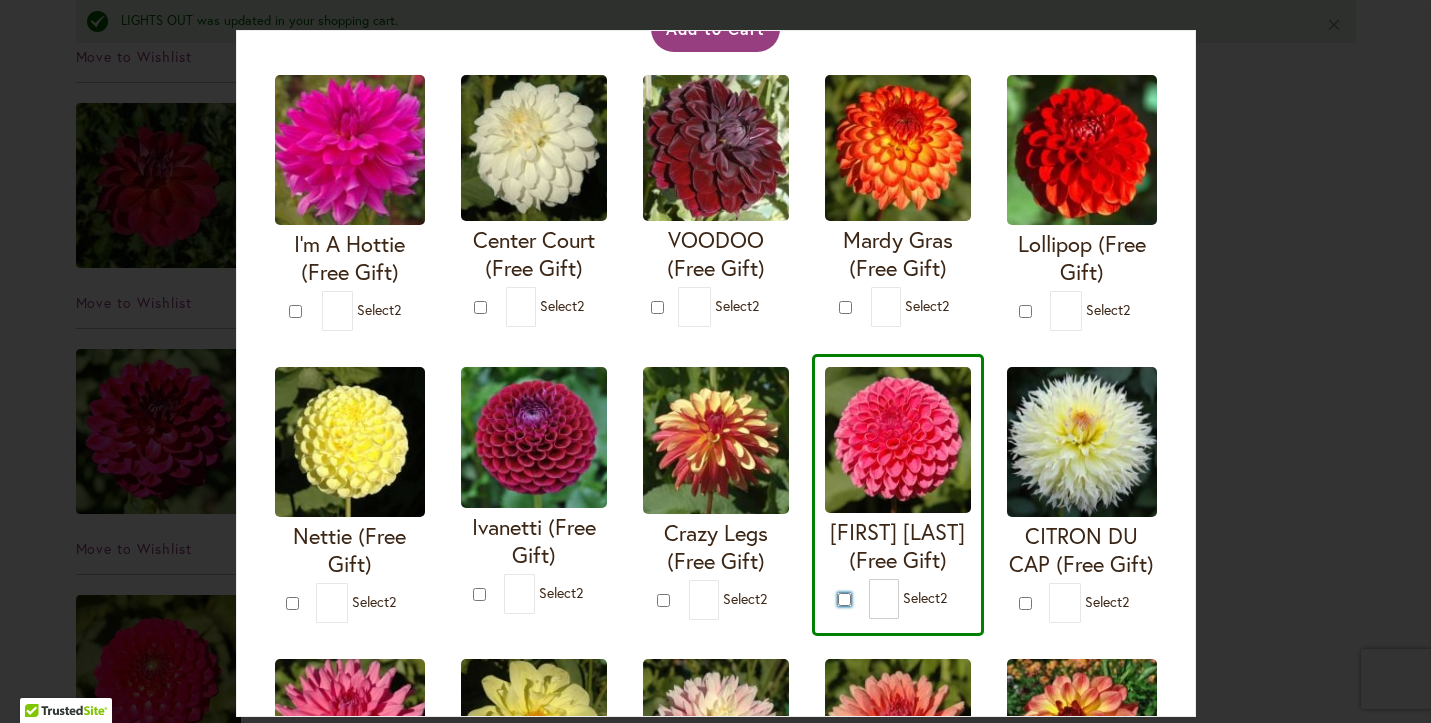 scroll, scrollTop: 163, scrollLeft: 0, axis: vertical 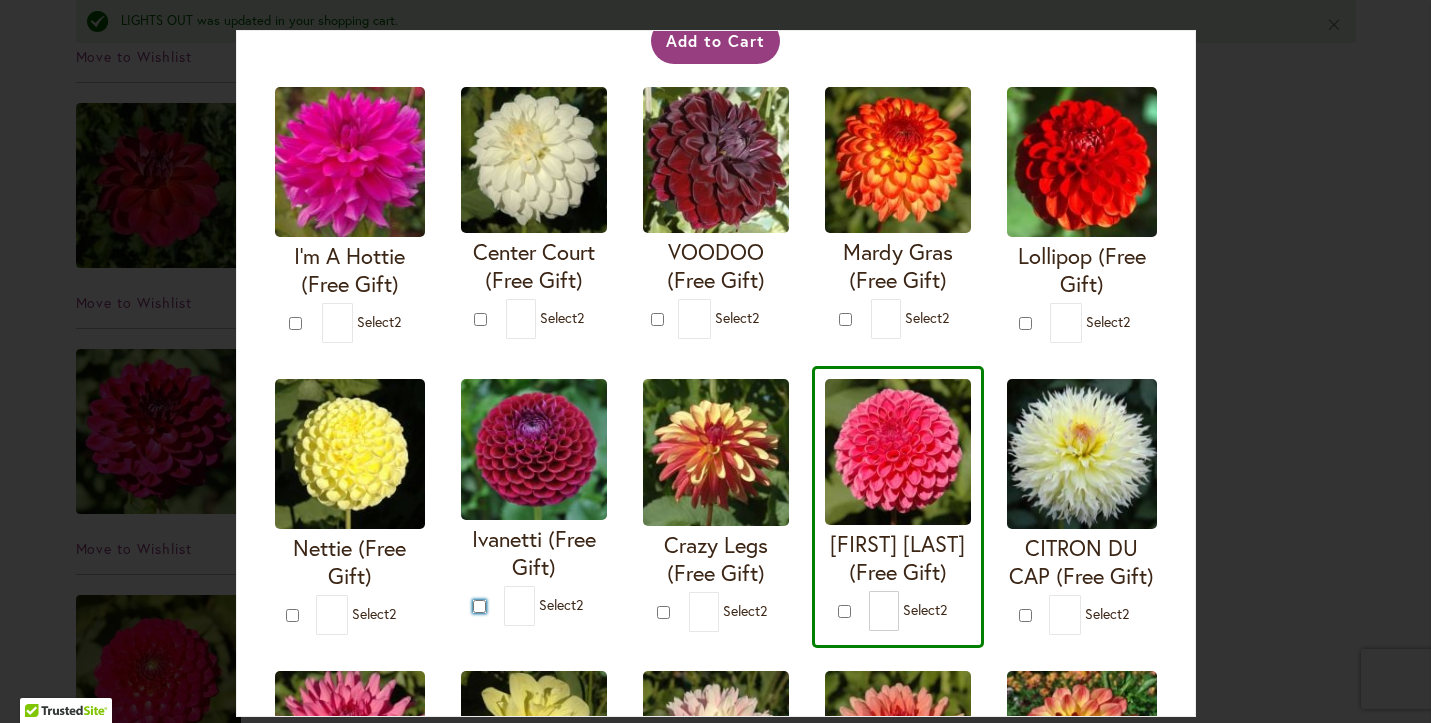 type on "*" 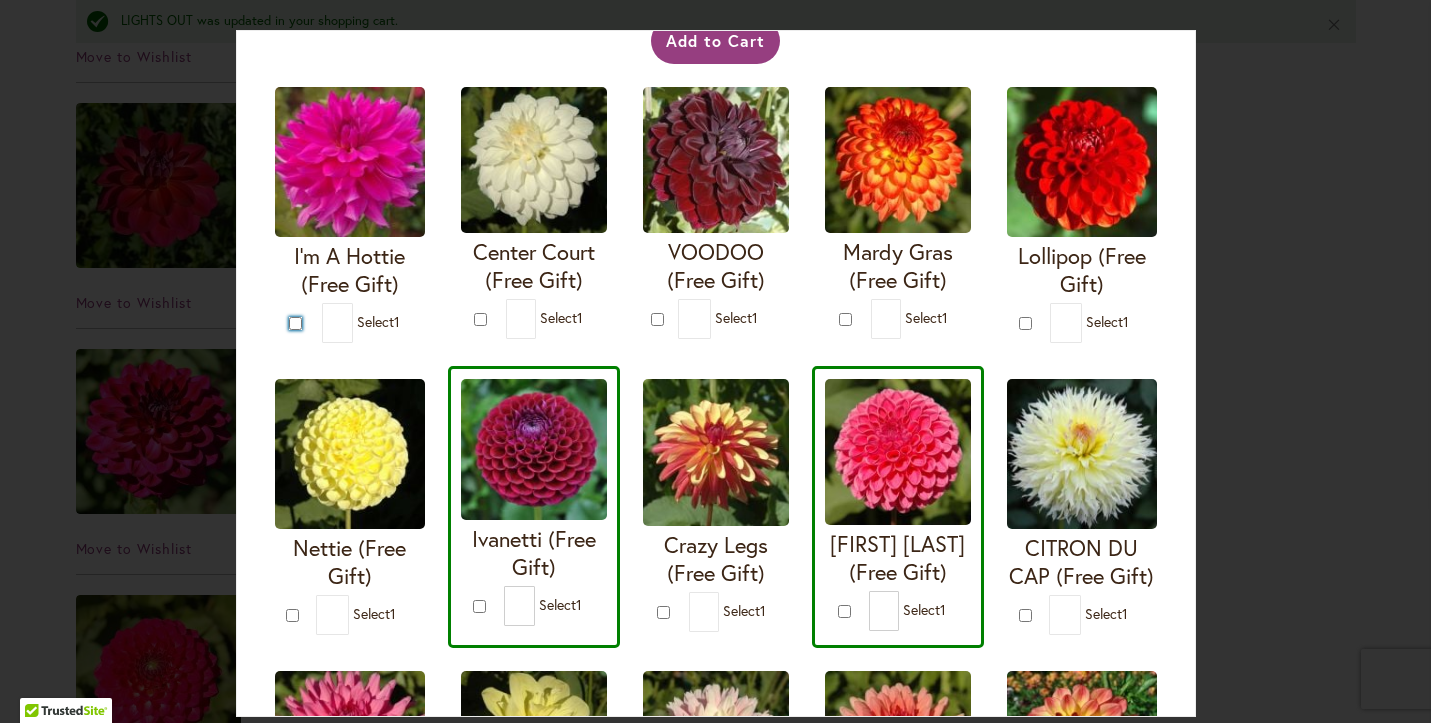 type on "*" 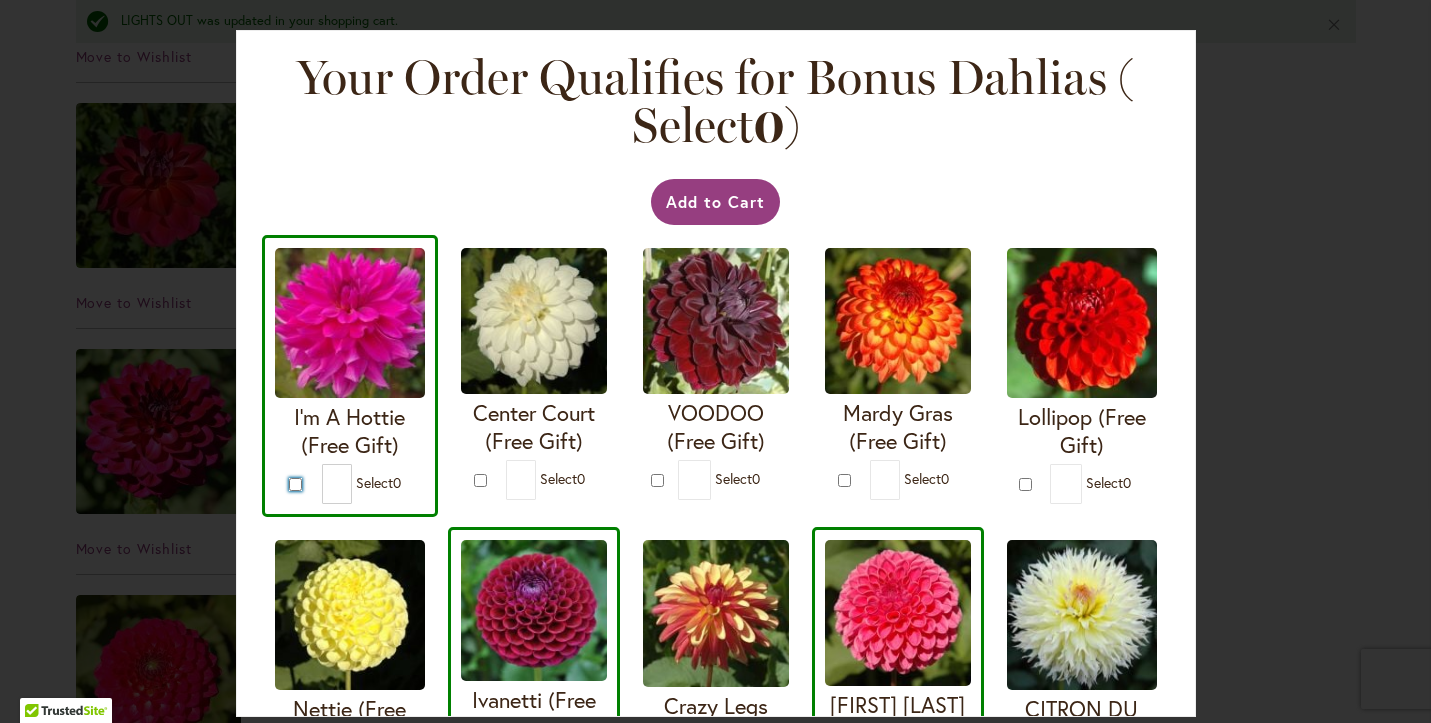 scroll, scrollTop: 0, scrollLeft: 0, axis: both 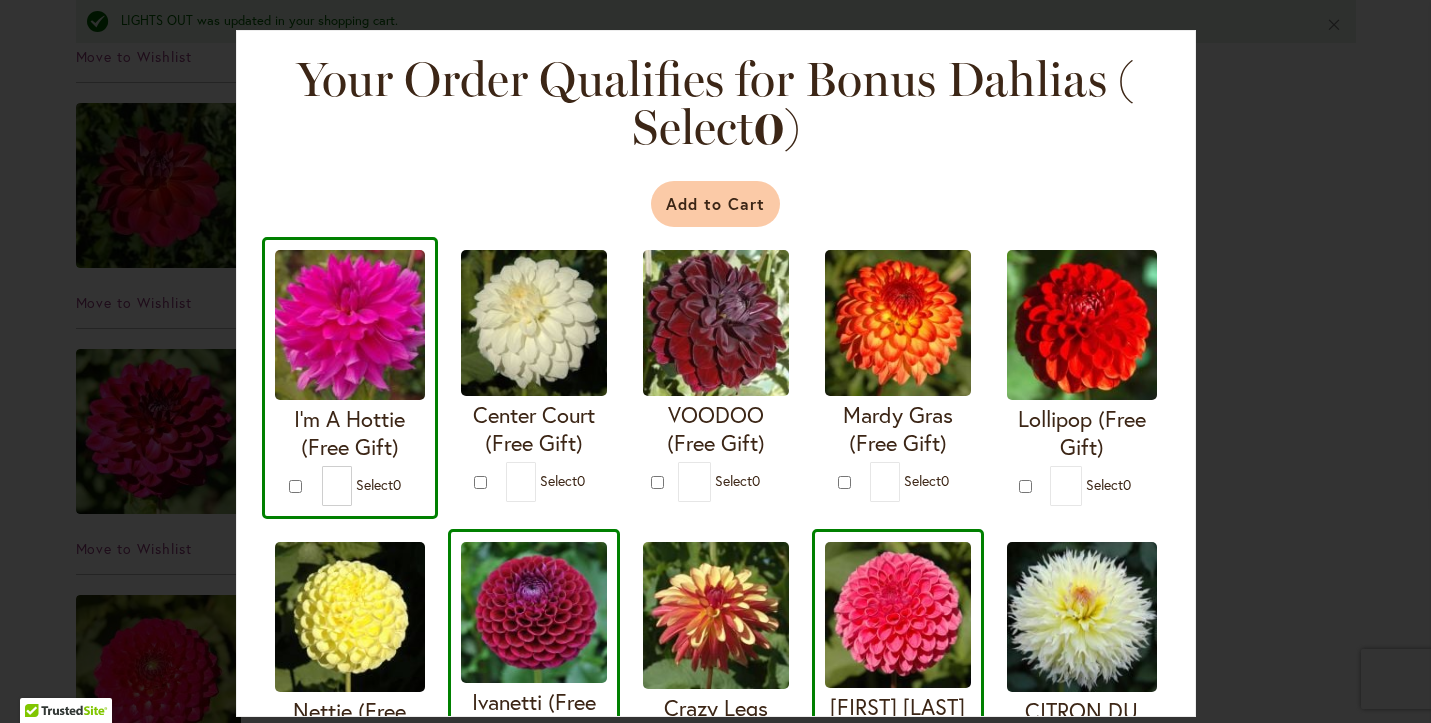 click on "Add to Cart" at bounding box center [715, 204] 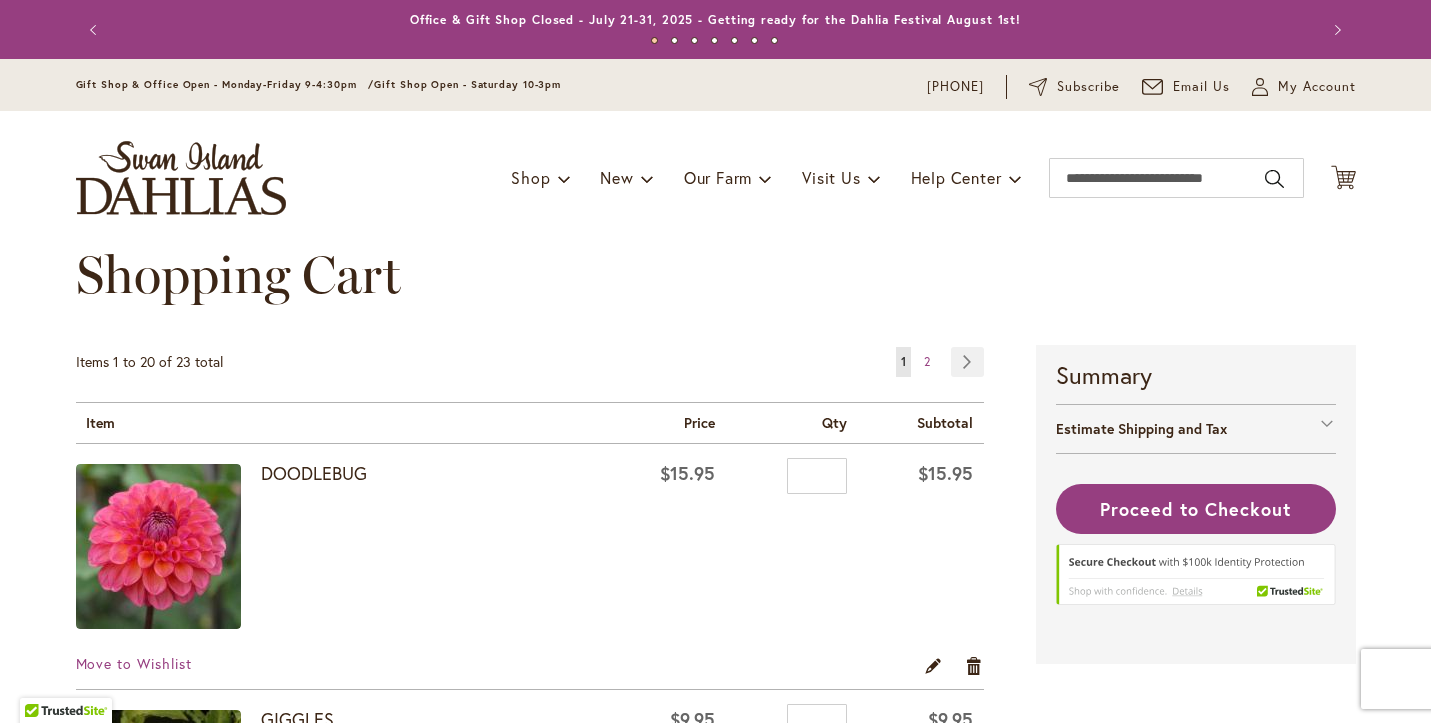 scroll, scrollTop: 0, scrollLeft: 0, axis: both 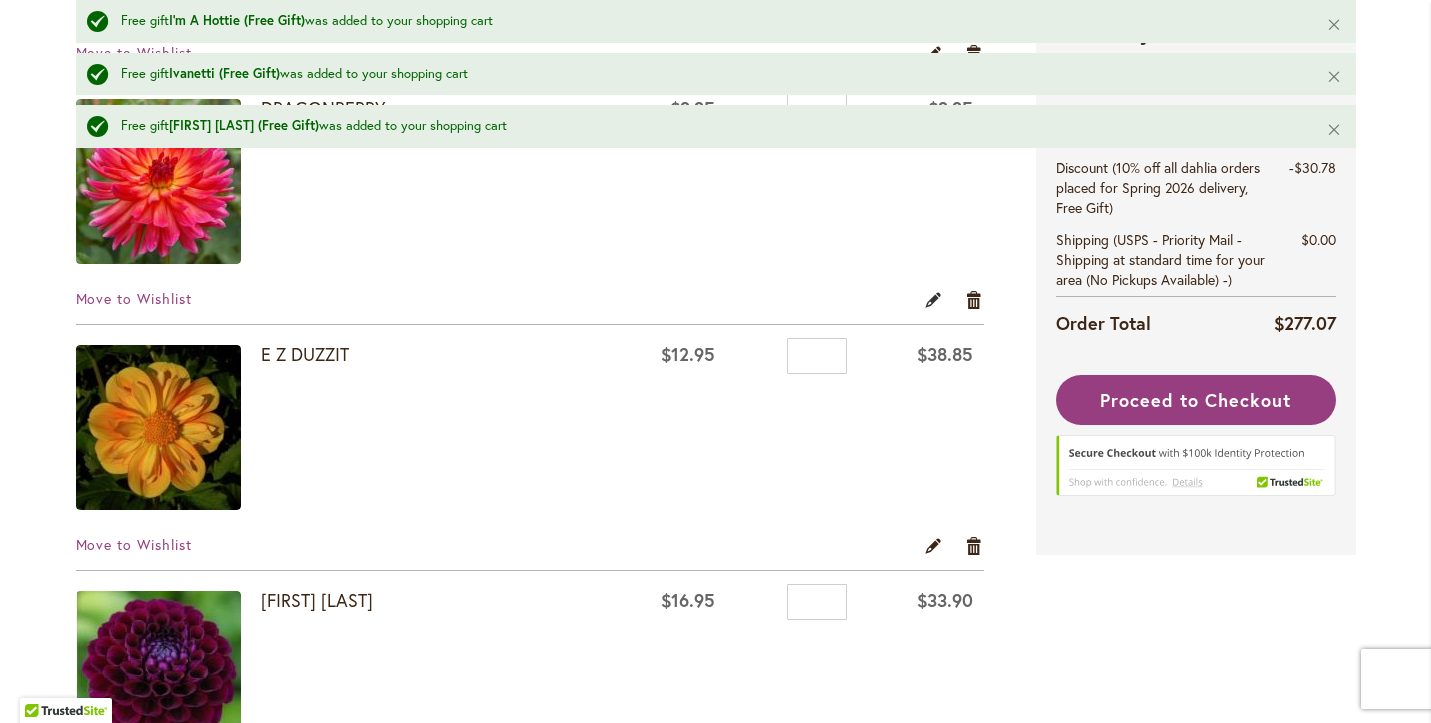click on "Edit" at bounding box center (933, 300) 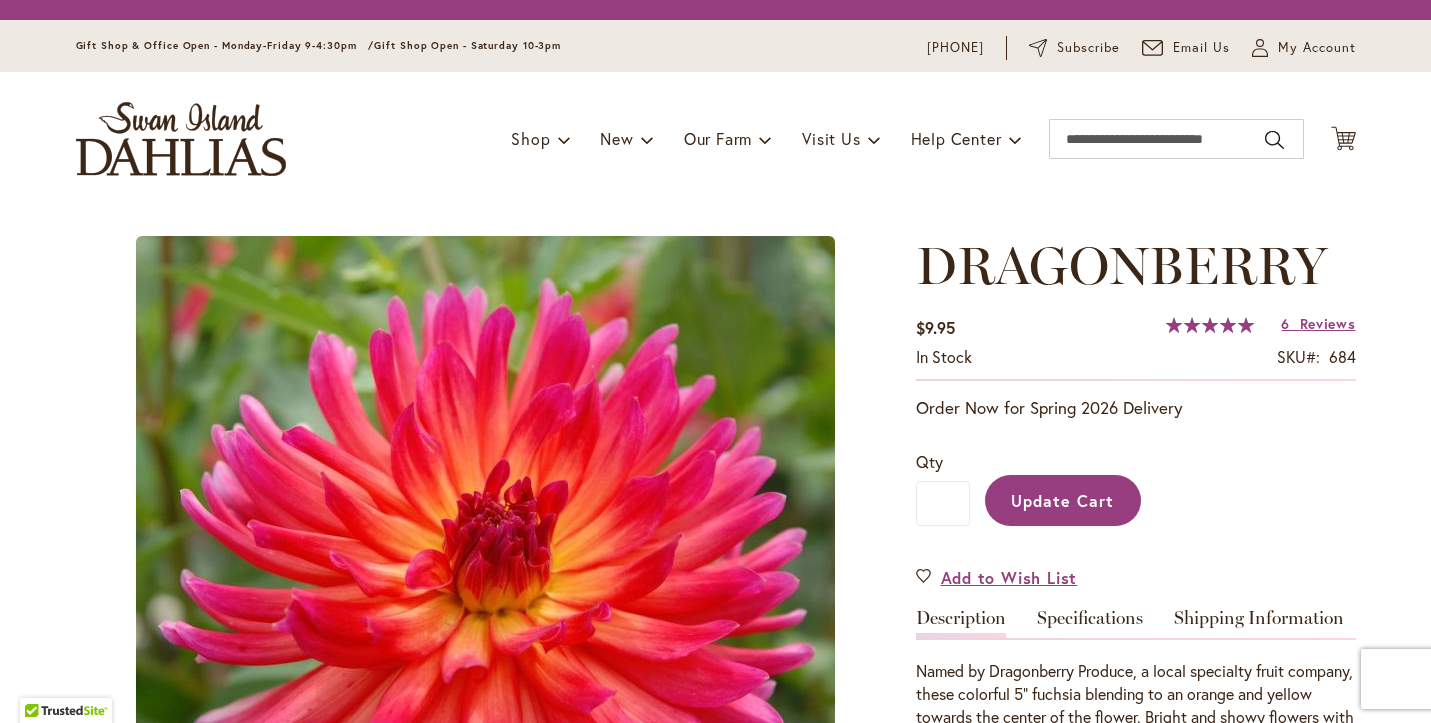 scroll, scrollTop: 0, scrollLeft: 0, axis: both 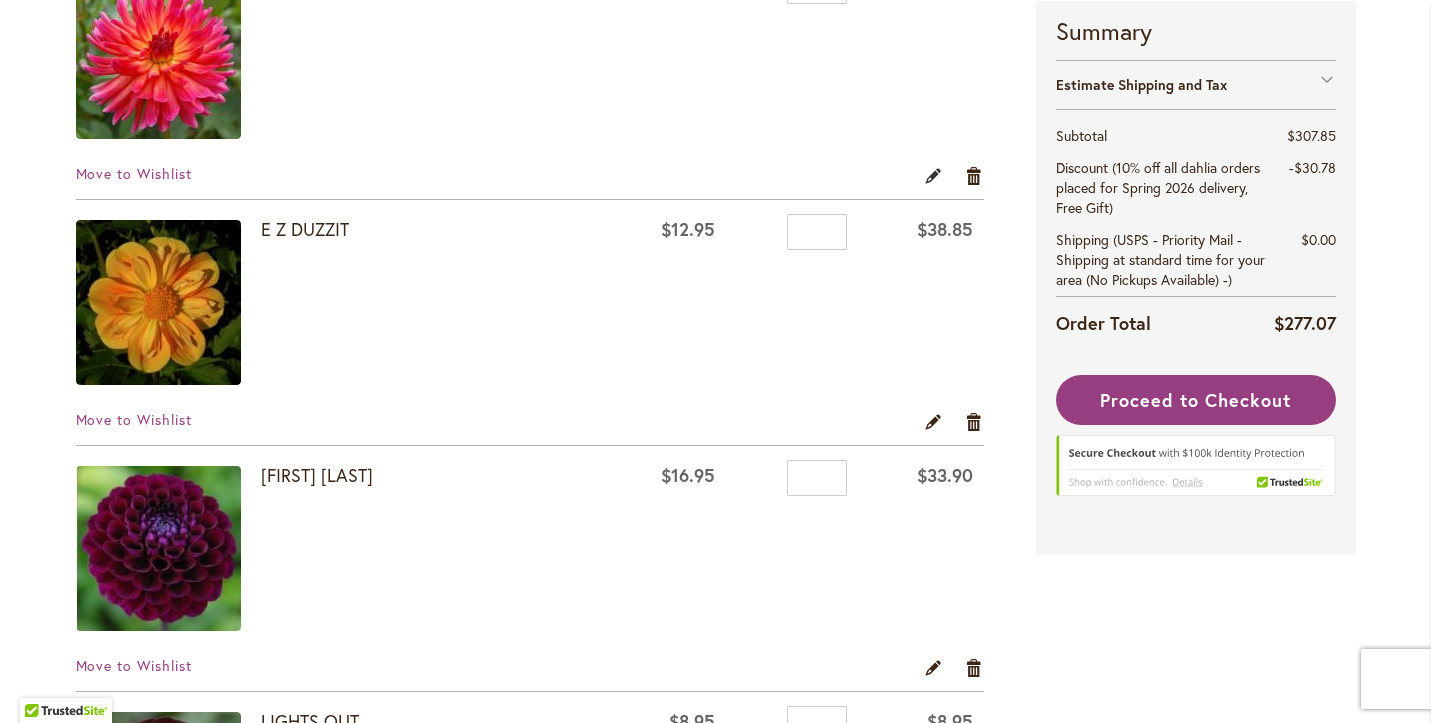 click on "Edit" at bounding box center (933, 175) 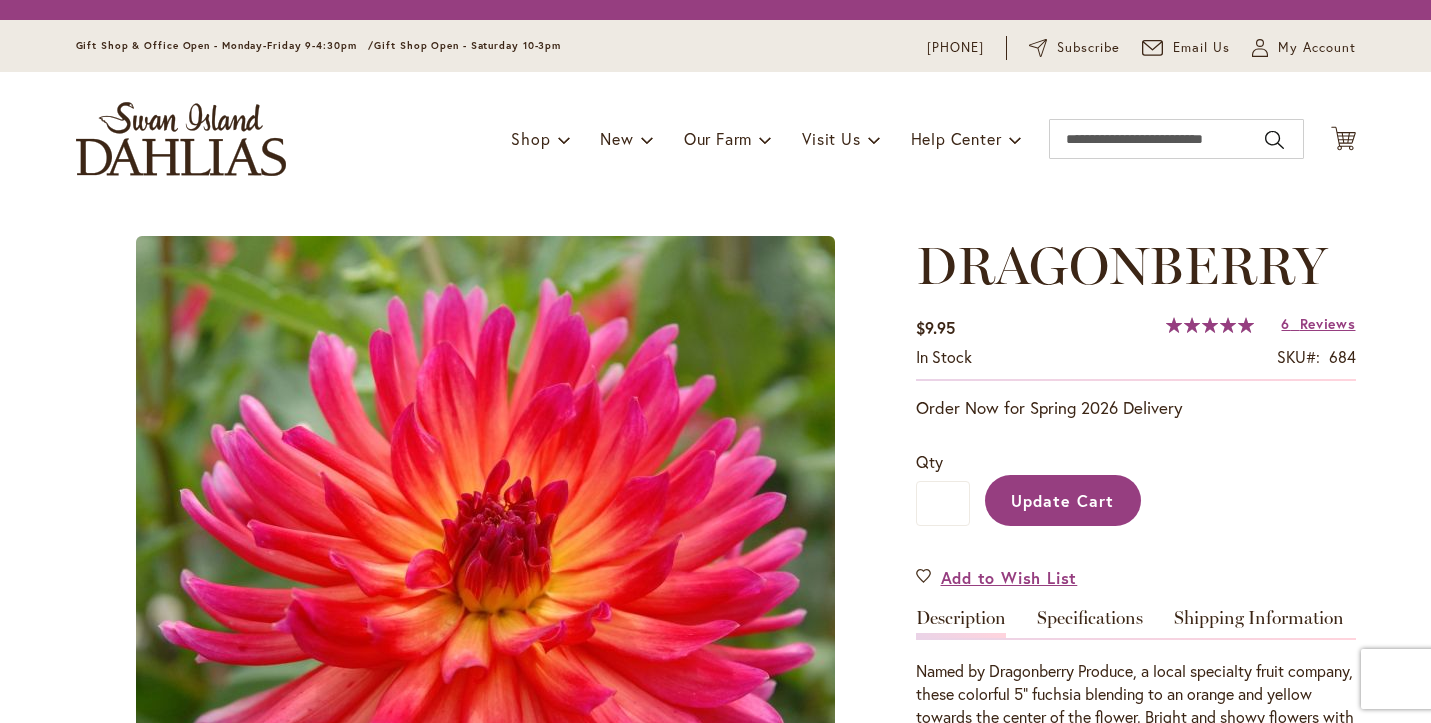 scroll, scrollTop: 0, scrollLeft: 0, axis: both 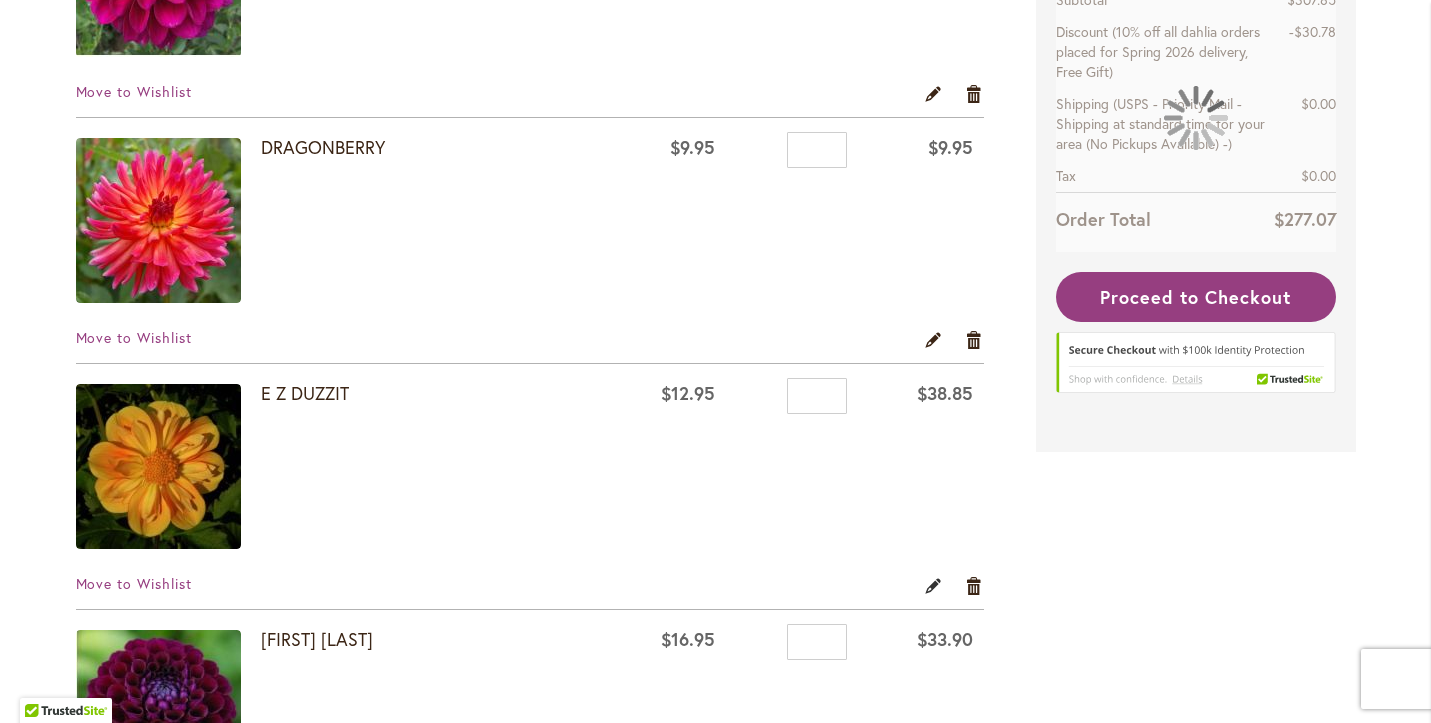 click on "Edit" at bounding box center (933, 585) 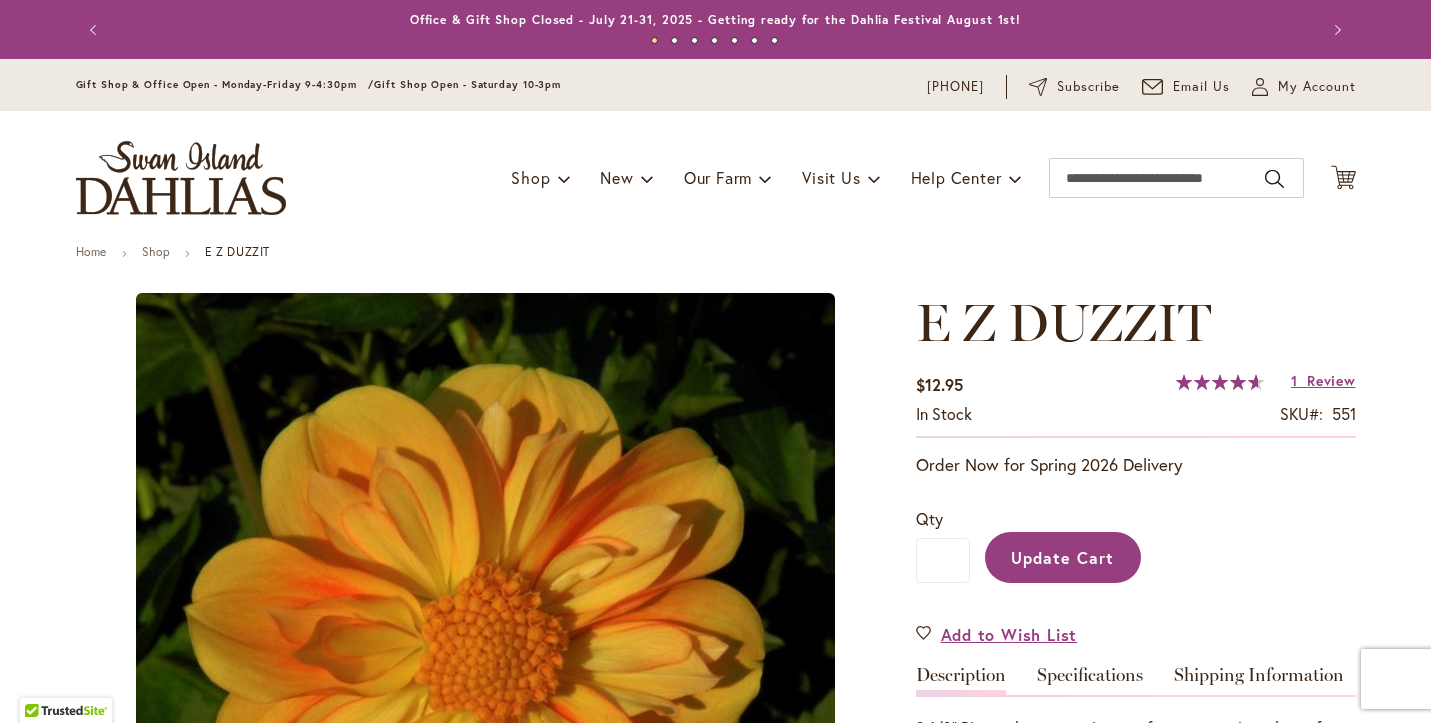scroll, scrollTop: 0, scrollLeft: 0, axis: both 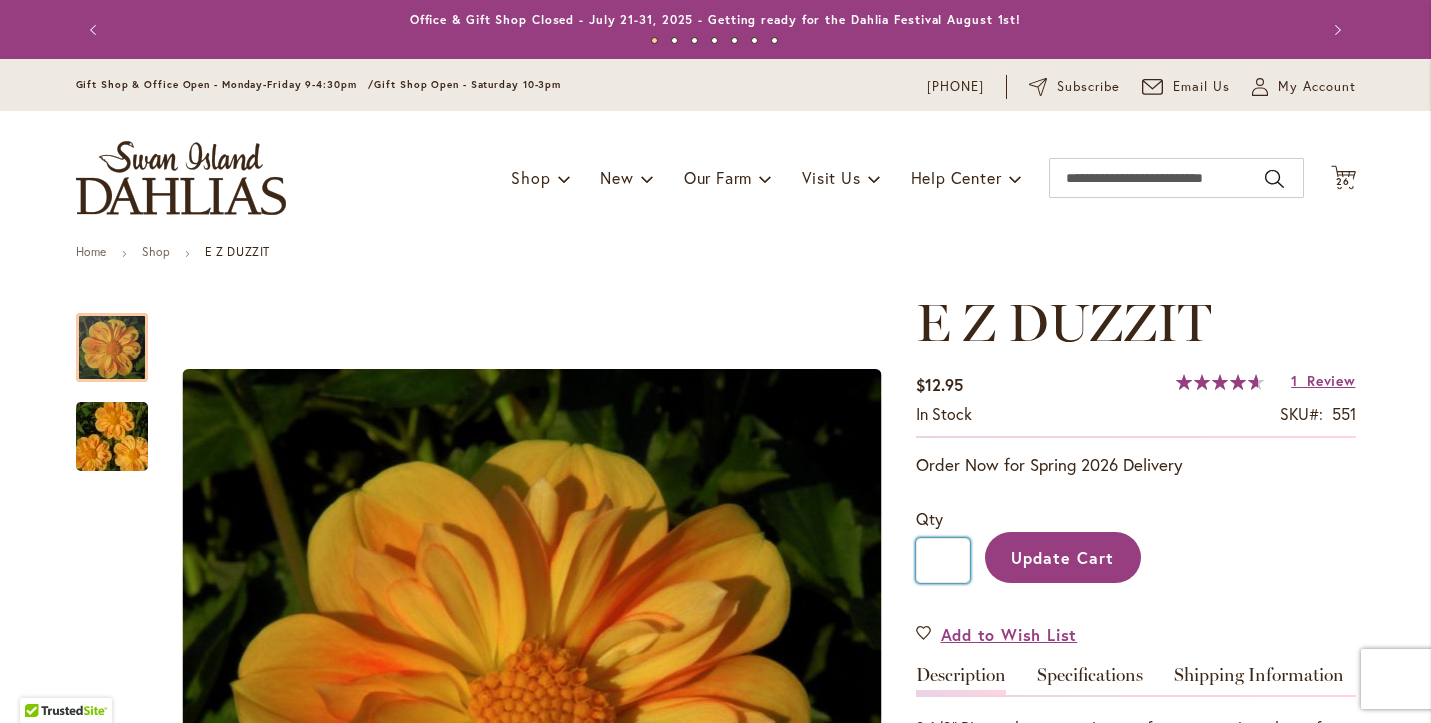 click on "*" at bounding box center [943, 560] 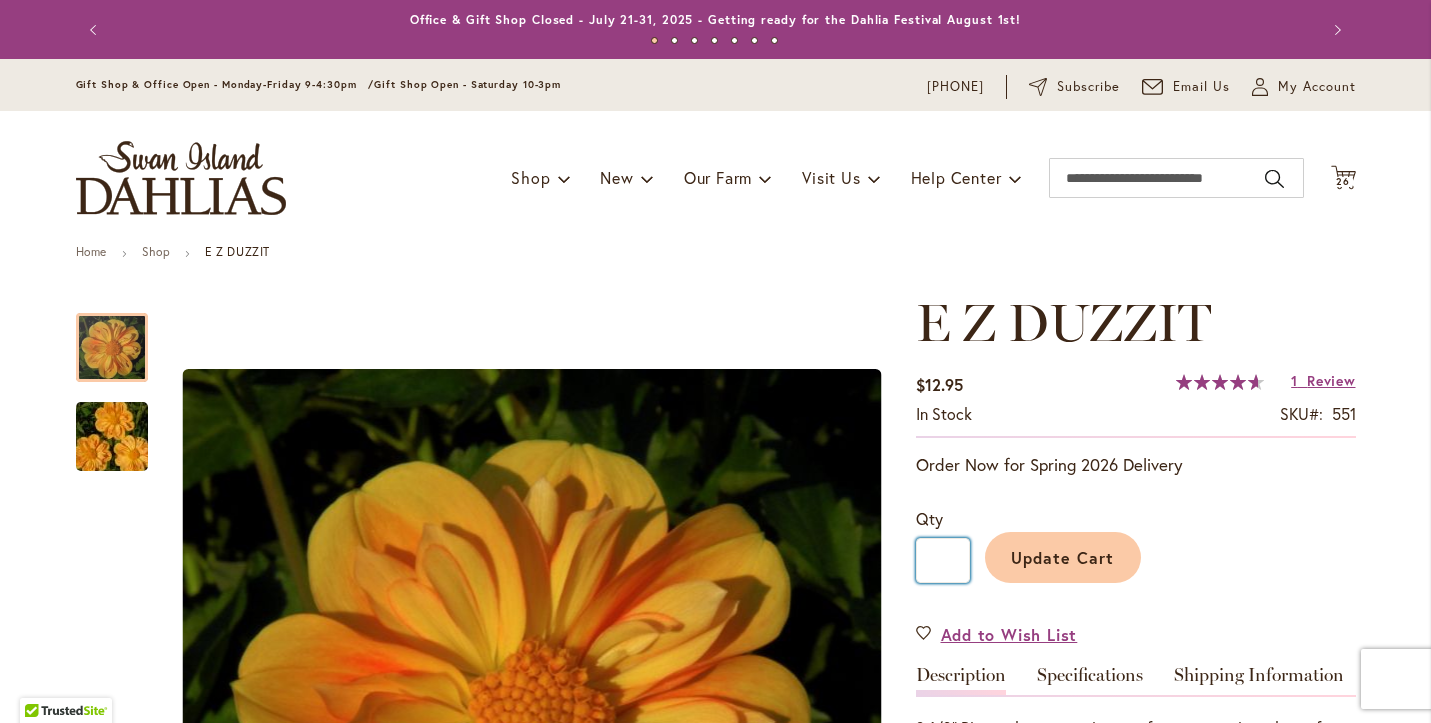 type on "*" 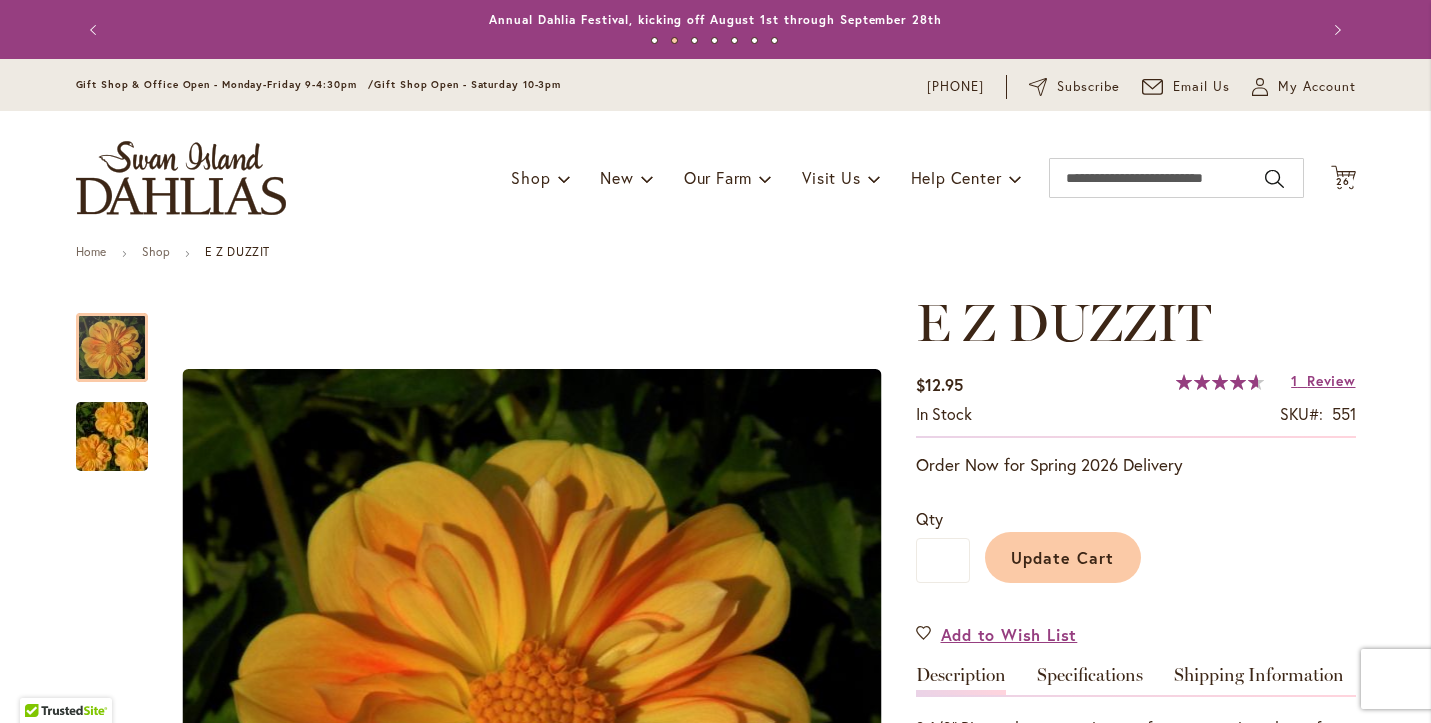 click on "Update Cart" at bounding box center (1063, 557) 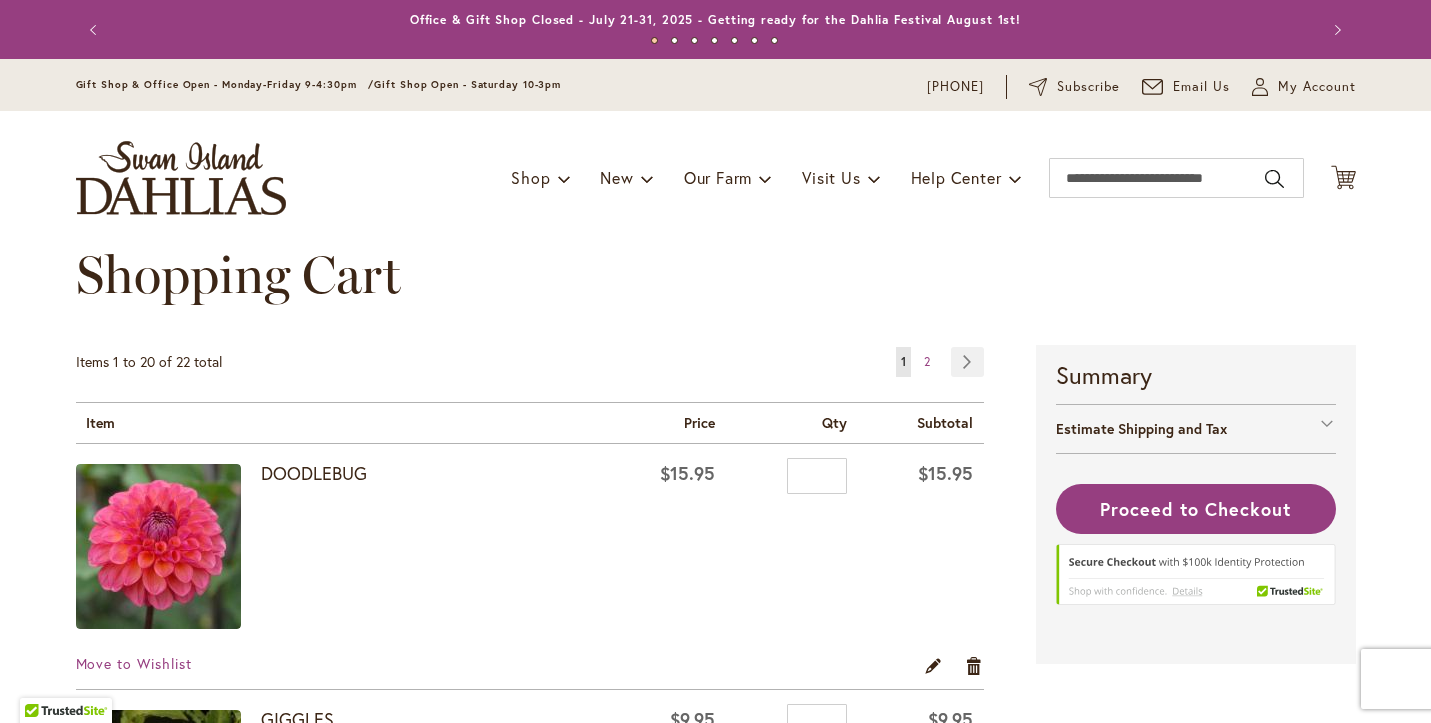 scroll, scrollTop: 0, scrollLeft: 0, axis: both 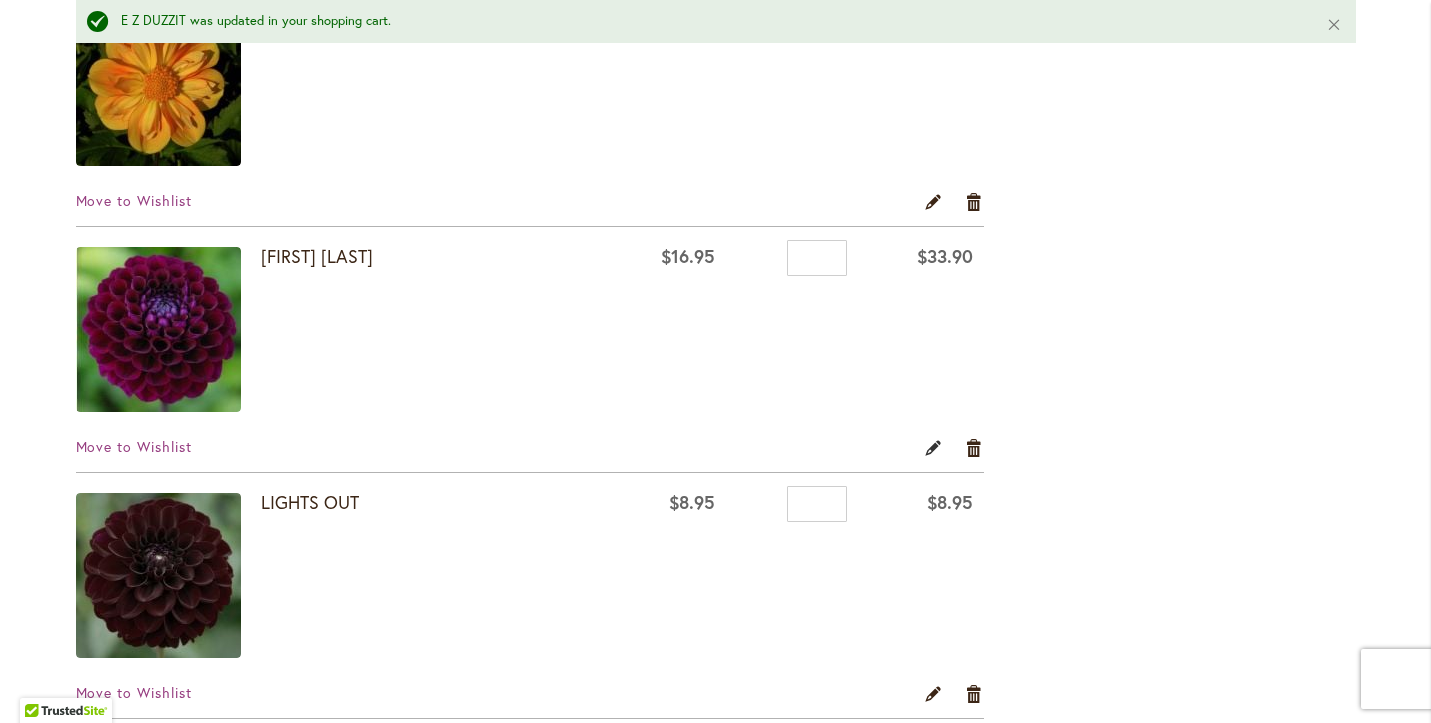 click on "Edit" at bounding box center (933, 448) 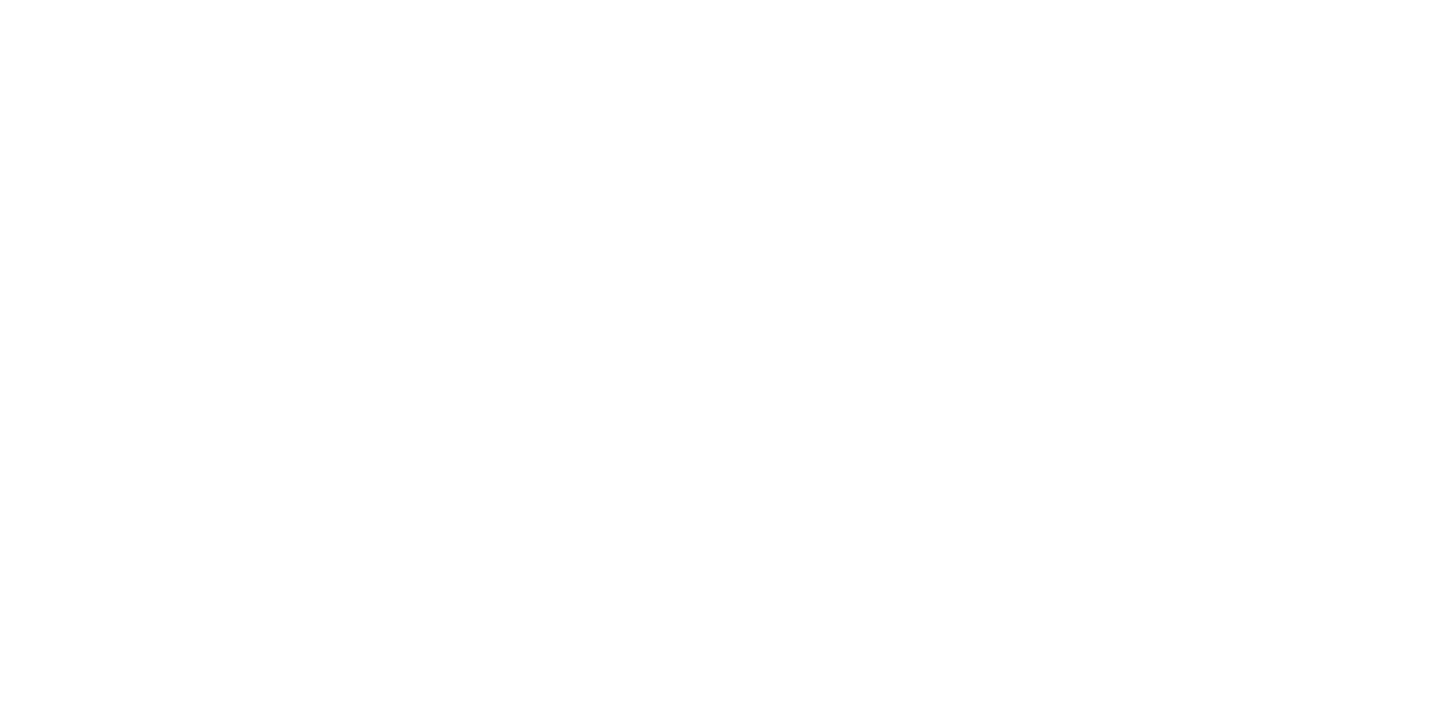 scroll, scrollTop: 0, scrollLeft: 0, axis: both 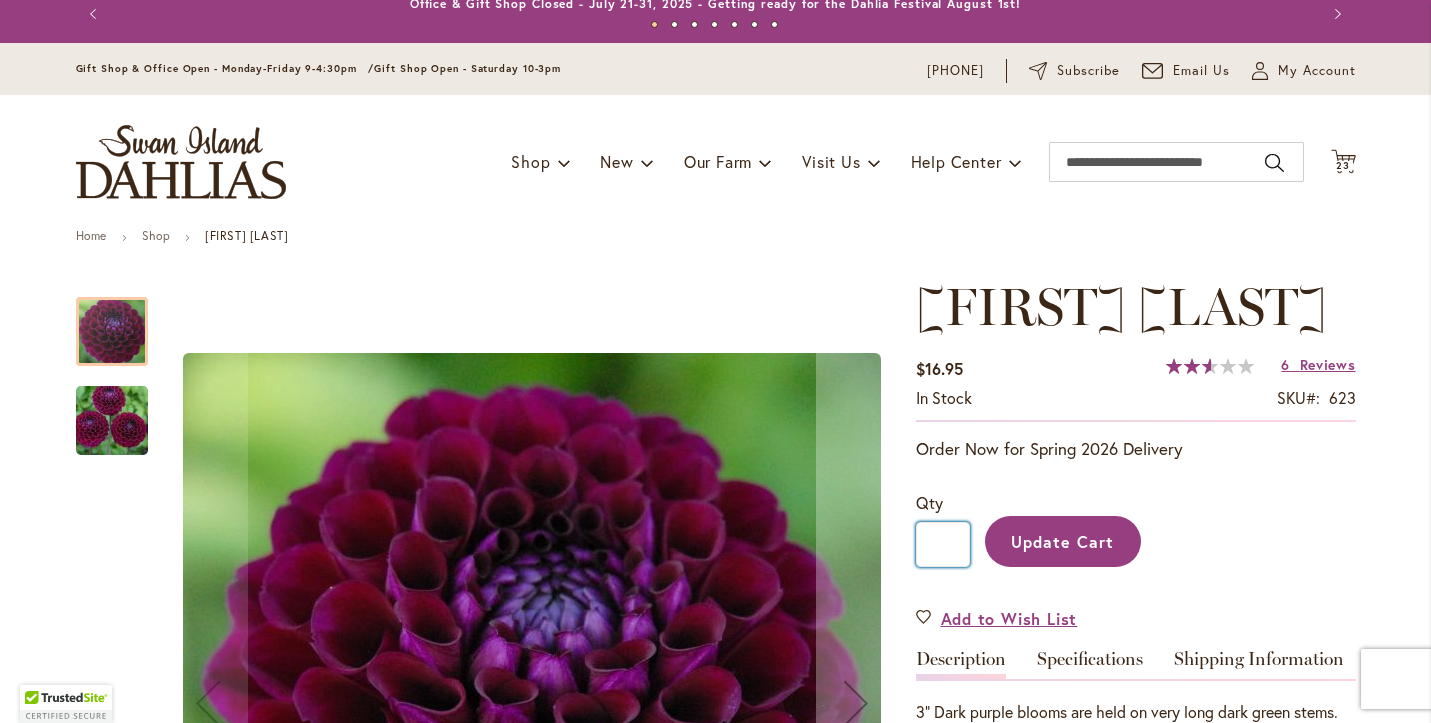 click on "*" at bounding box center [943, 544] 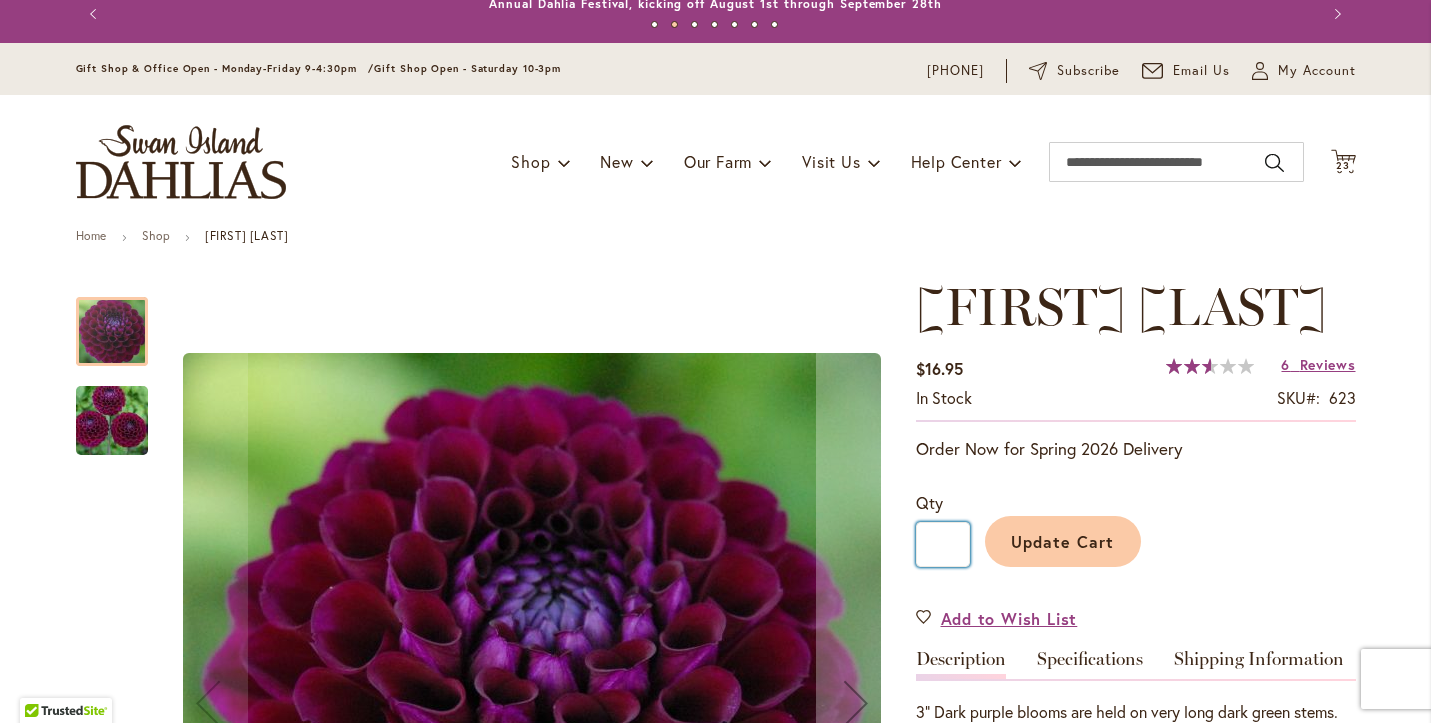 type on "*" 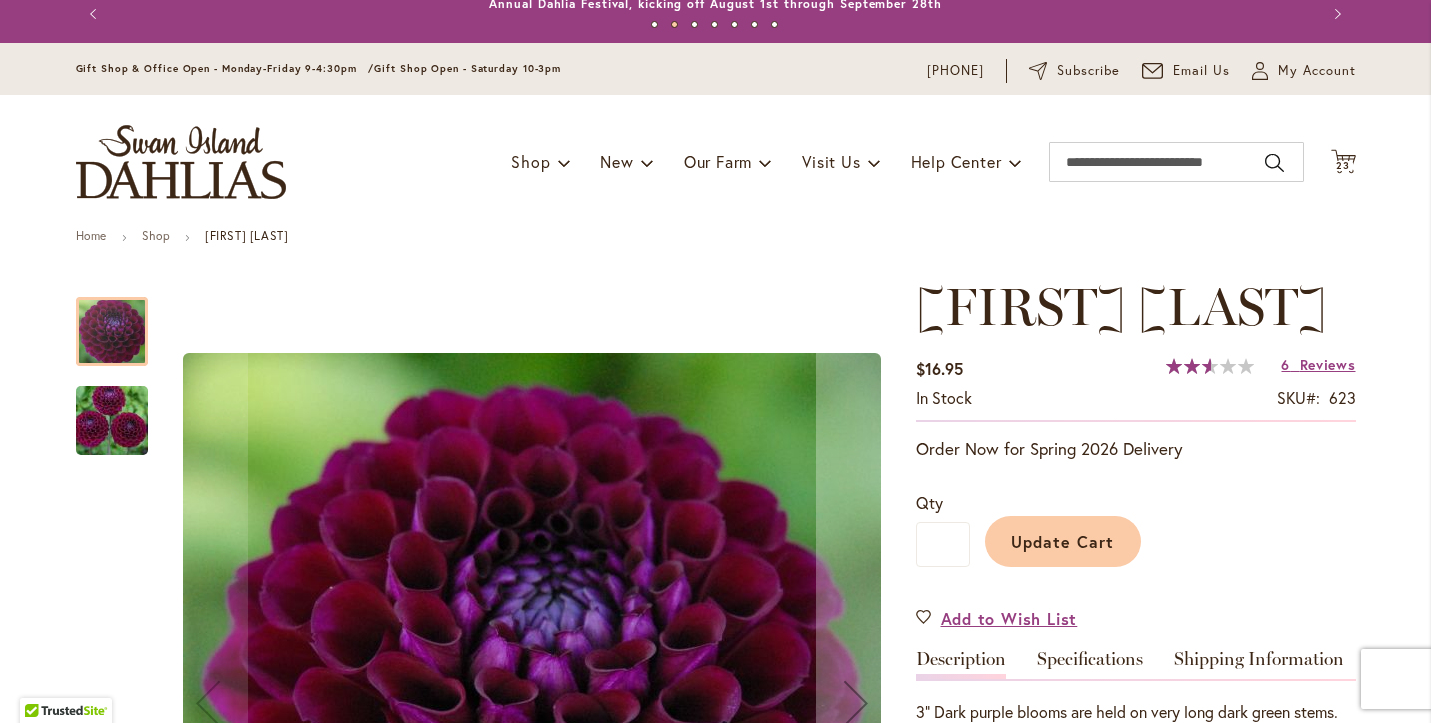 click on "Update Cart" at bounding box center (1062, 541) 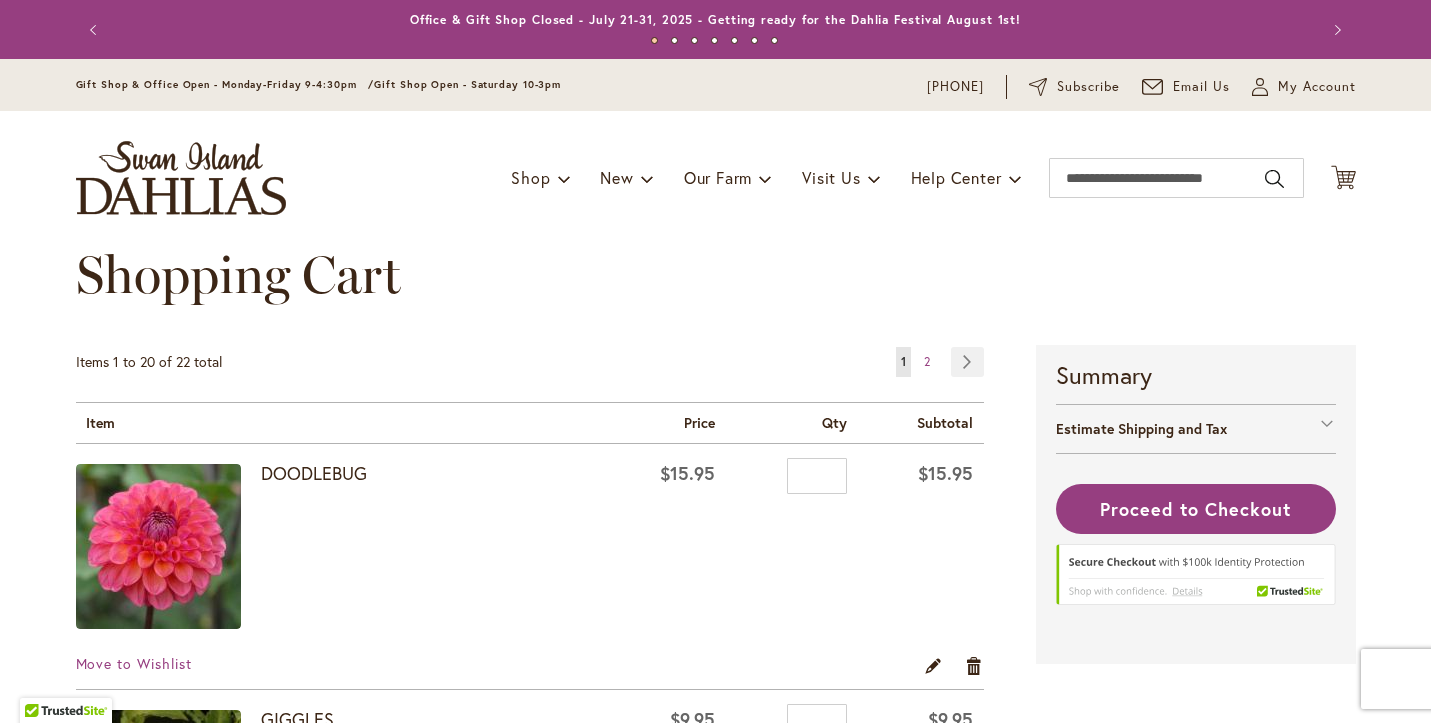 scroll, scrollTop: 0, scrollLeft: 0, axis: both 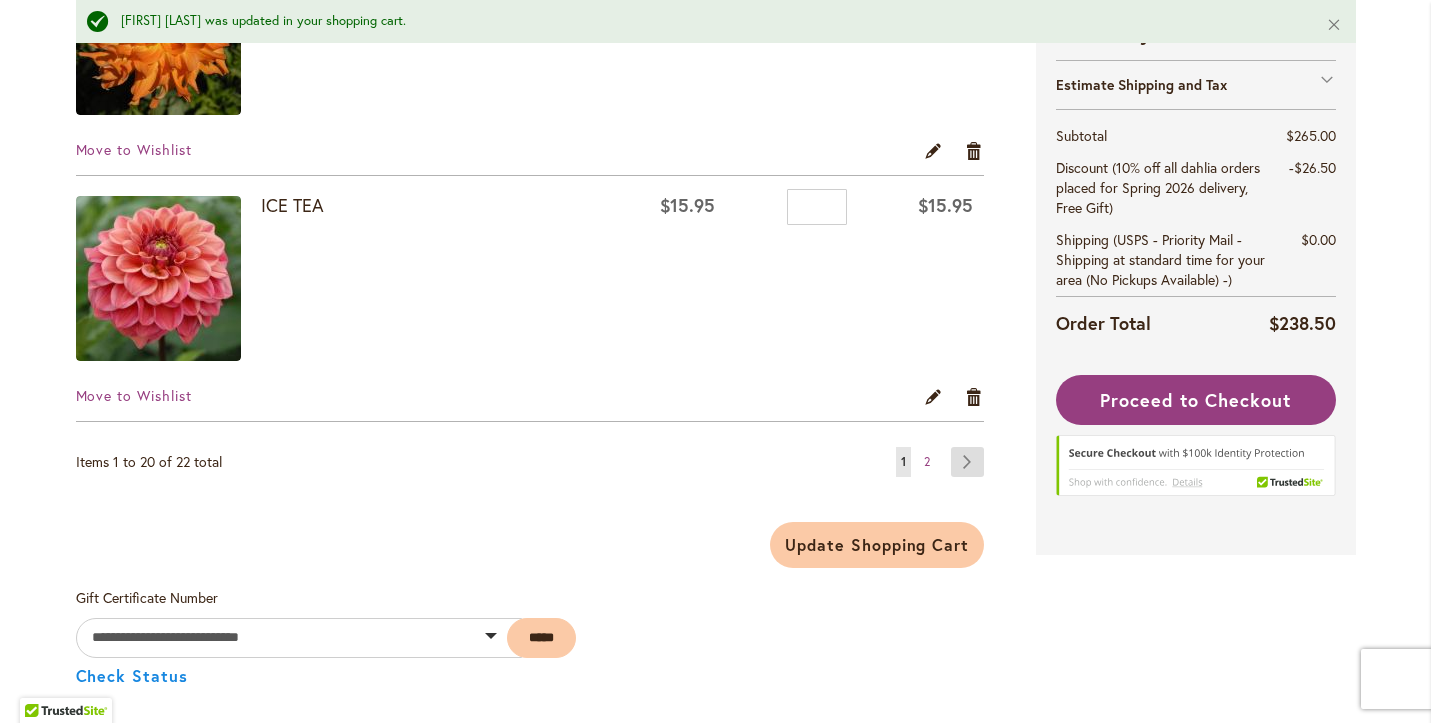 click on "Page
Next" at bounding box center (967, 462) 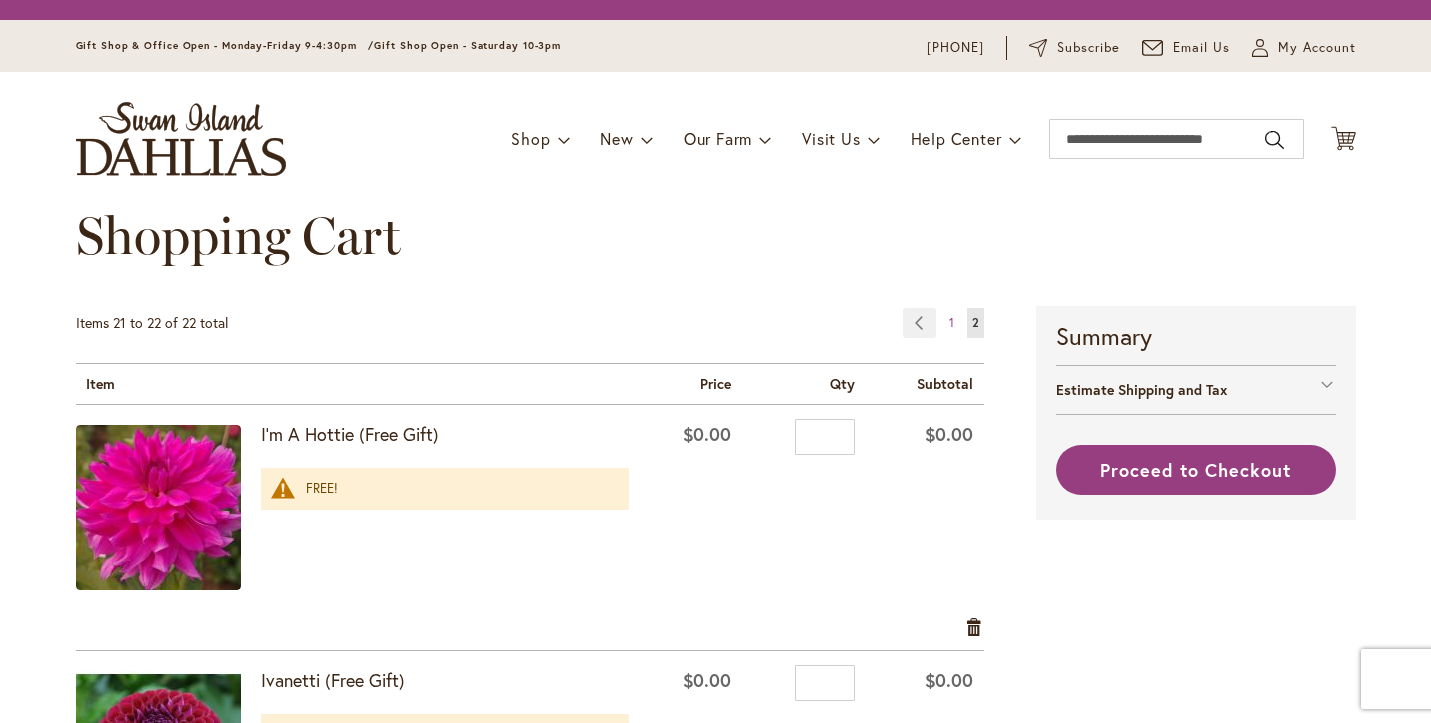 scroll, scrollTop: 0, scrollLeft: 0, axis: both 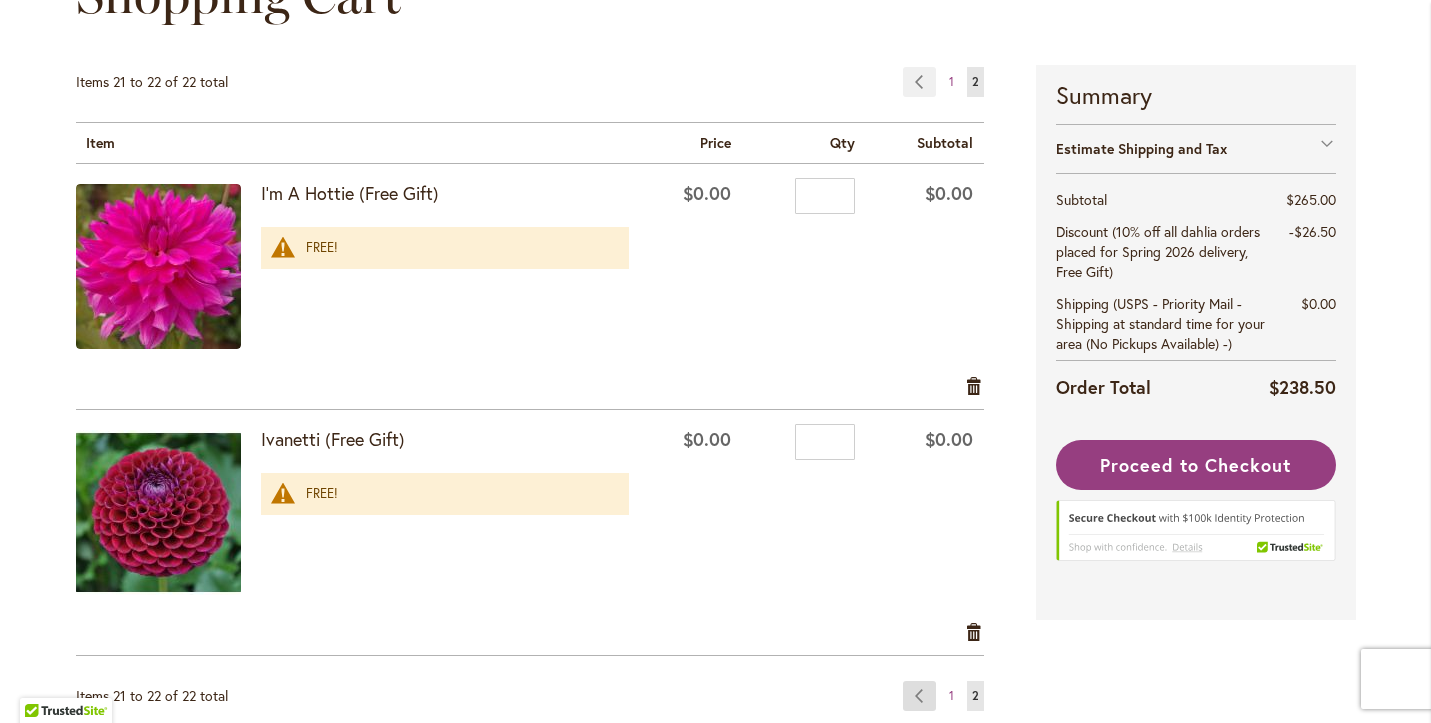 click on "Page
Previous" at bounding box center [919, 696] 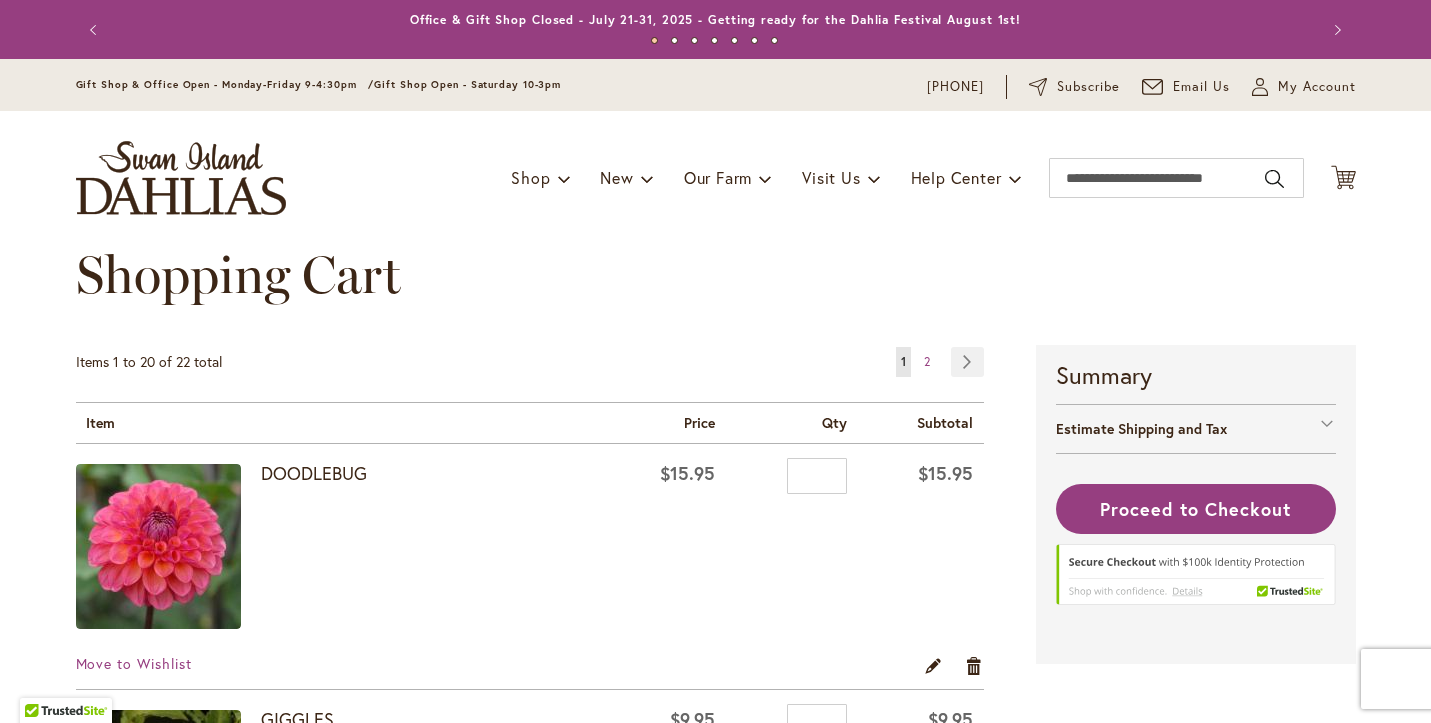 scroll, scrollTop: 0, scrollLeft: 0, axis: both 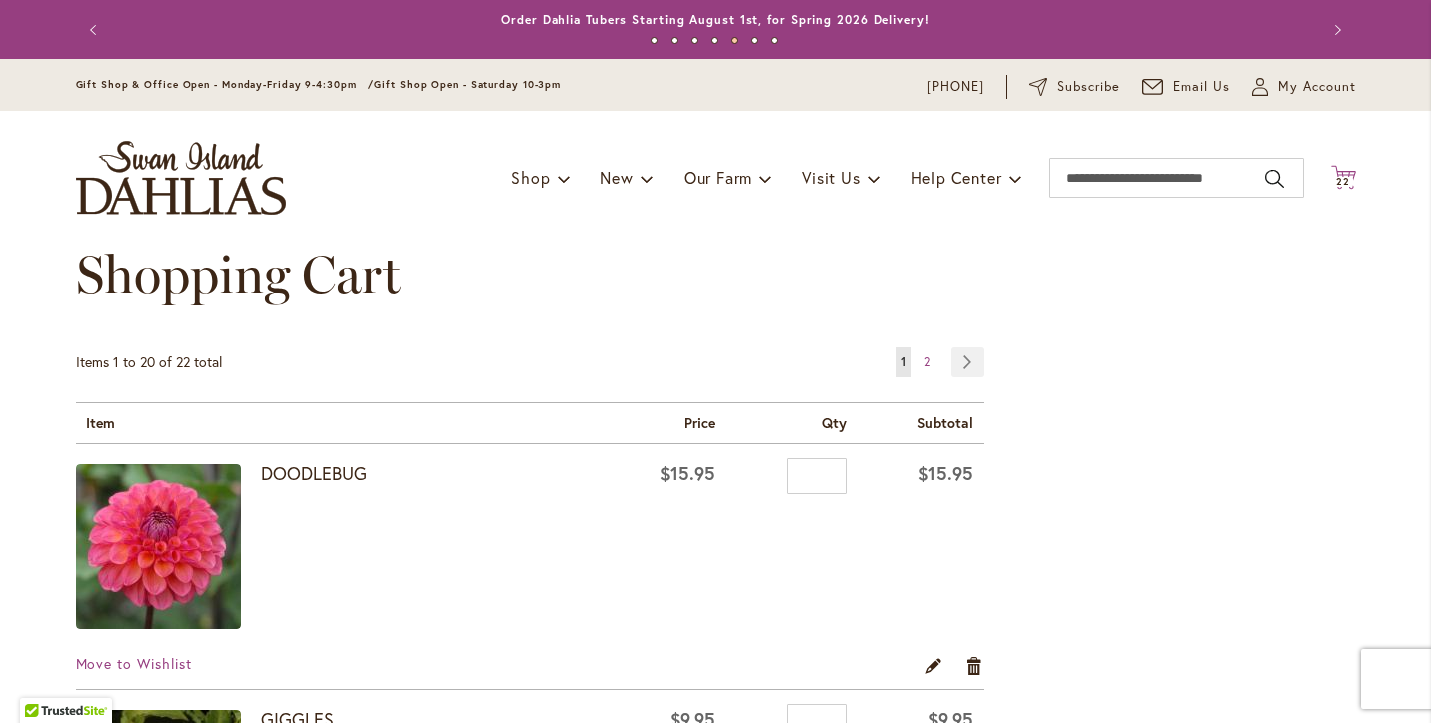 click on "22" at bounding box center [1343, 181] 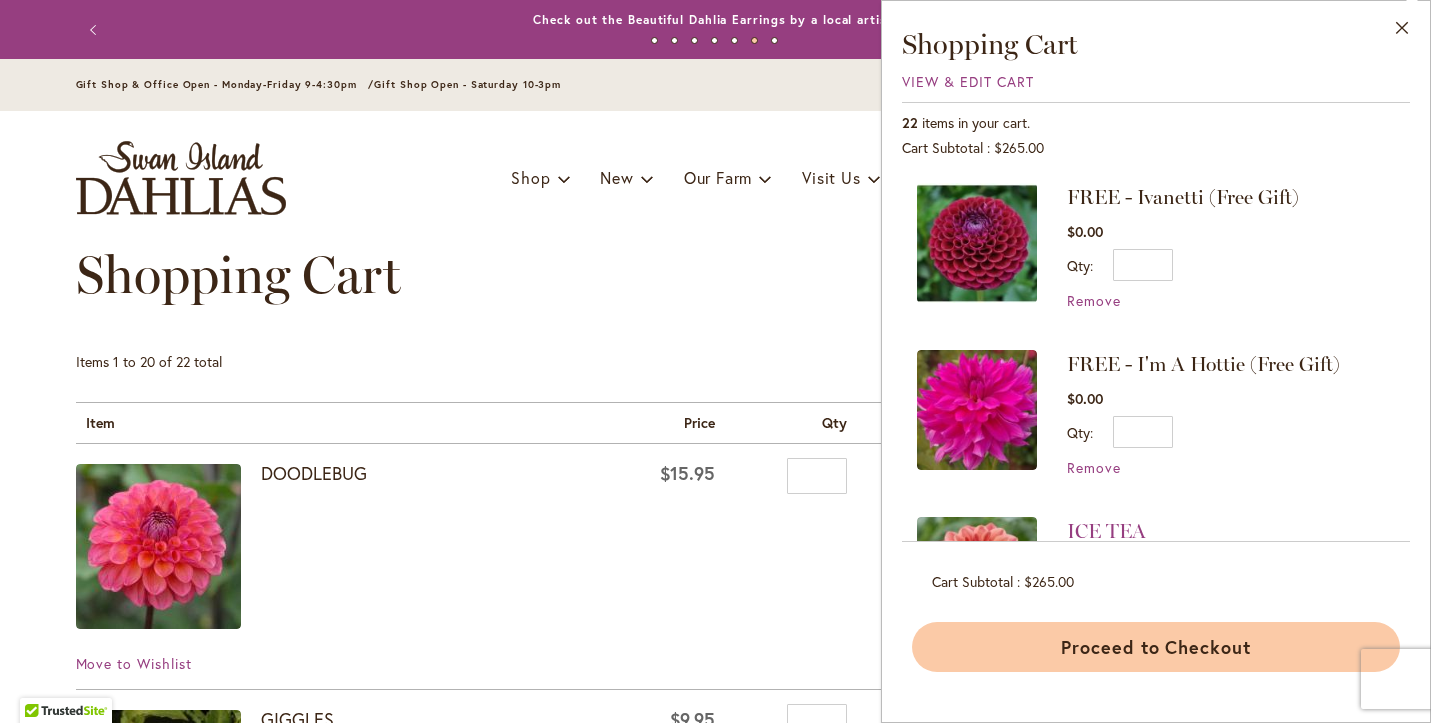 click on "Proceed to Checkout" at bounding box center [1156, 647] 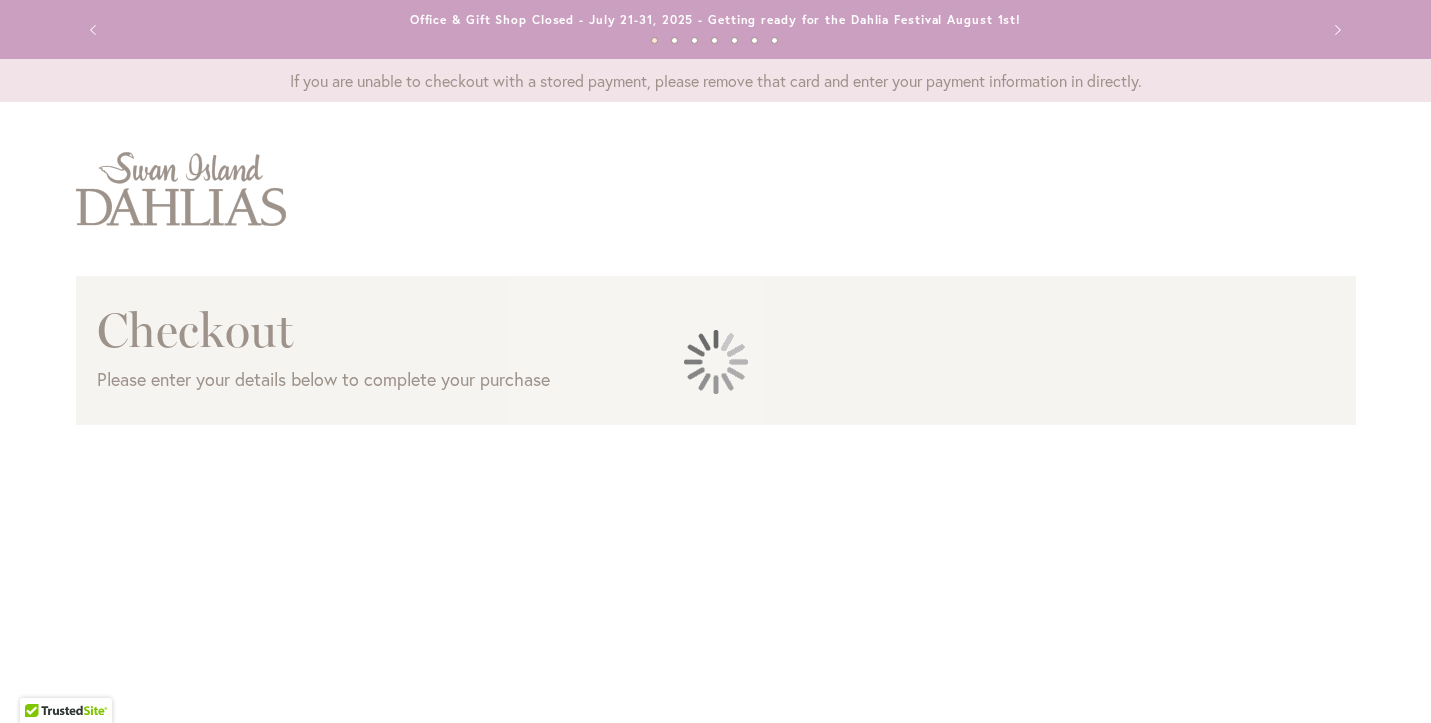 scroll, scrollTop: 0, scrollLeft: 0, axis: both 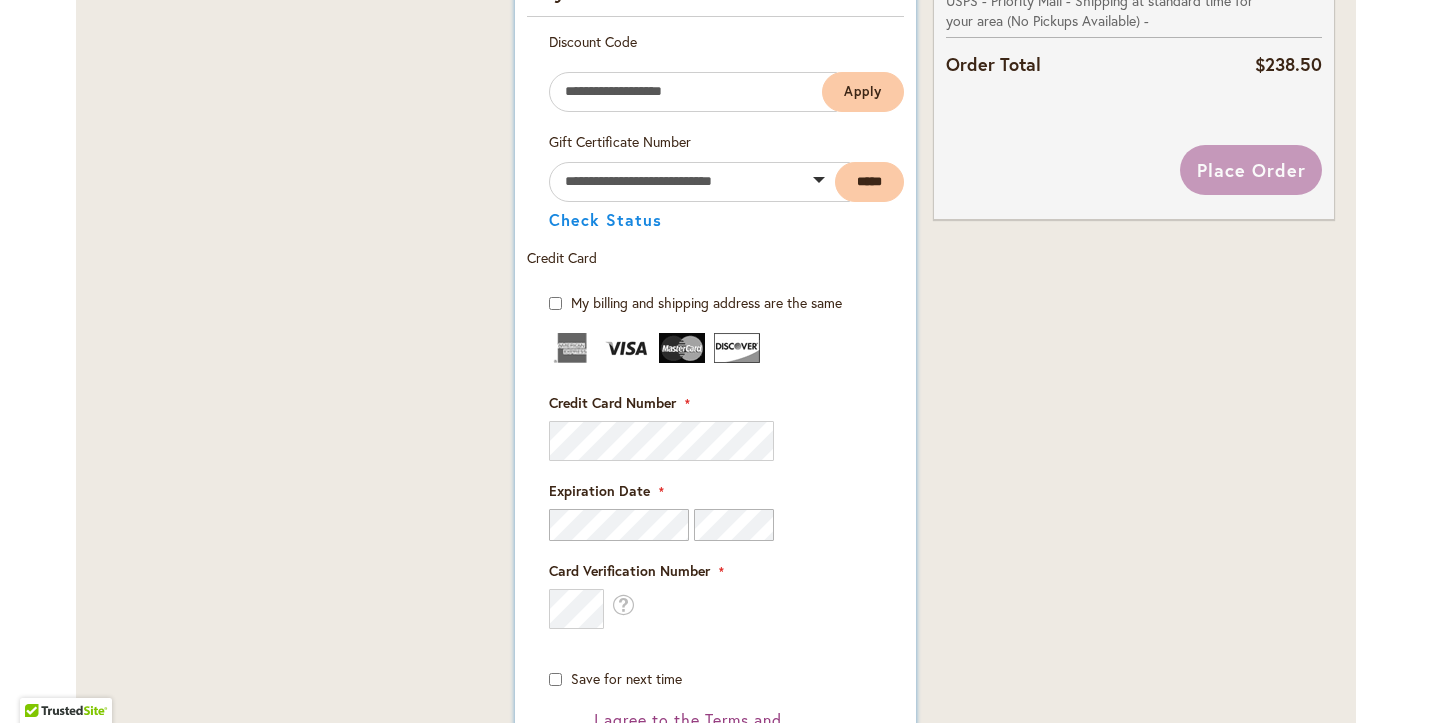 click on "Payment Information
Payment Method
Discount Code
Enter discount code
Apply
Gift Certificate Number" at bounding box center (715, 515) 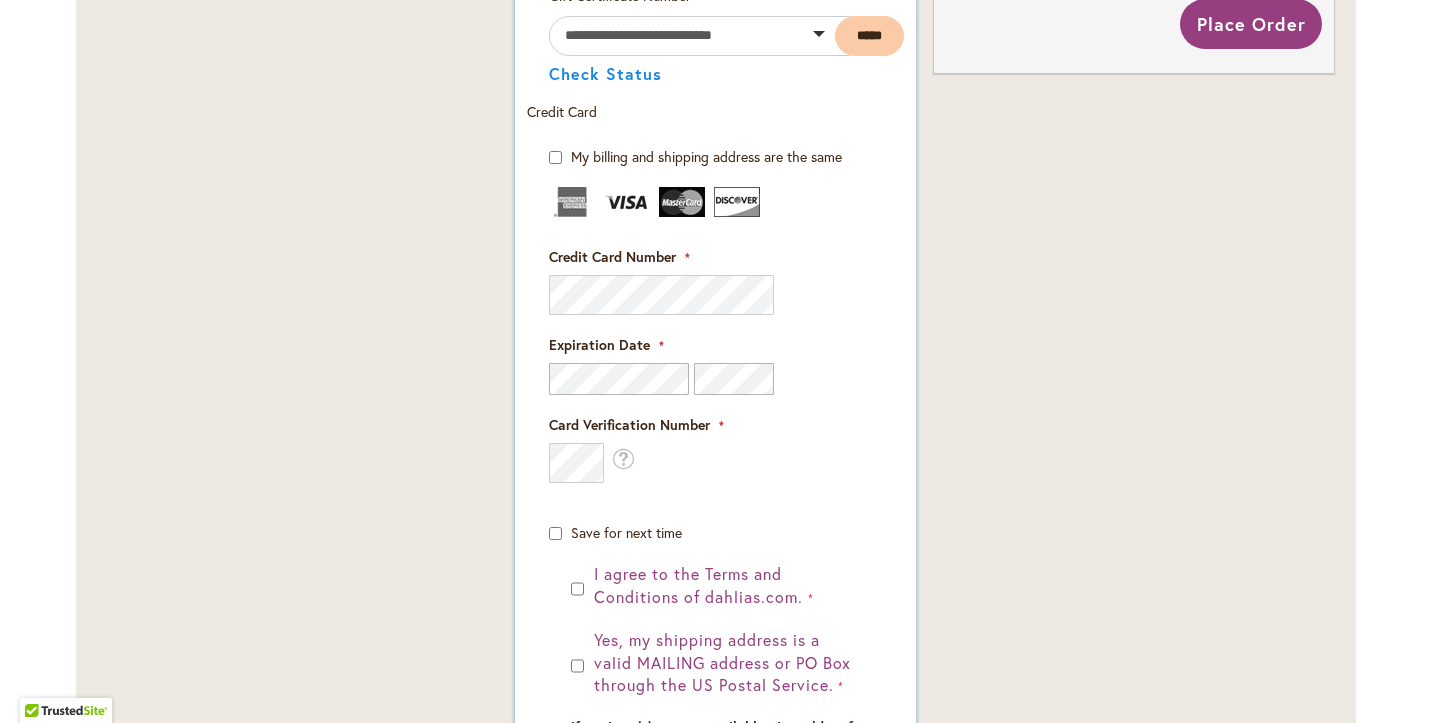 scroll, scrollTop: 1274, scrollLeft: 0, axis: vertical 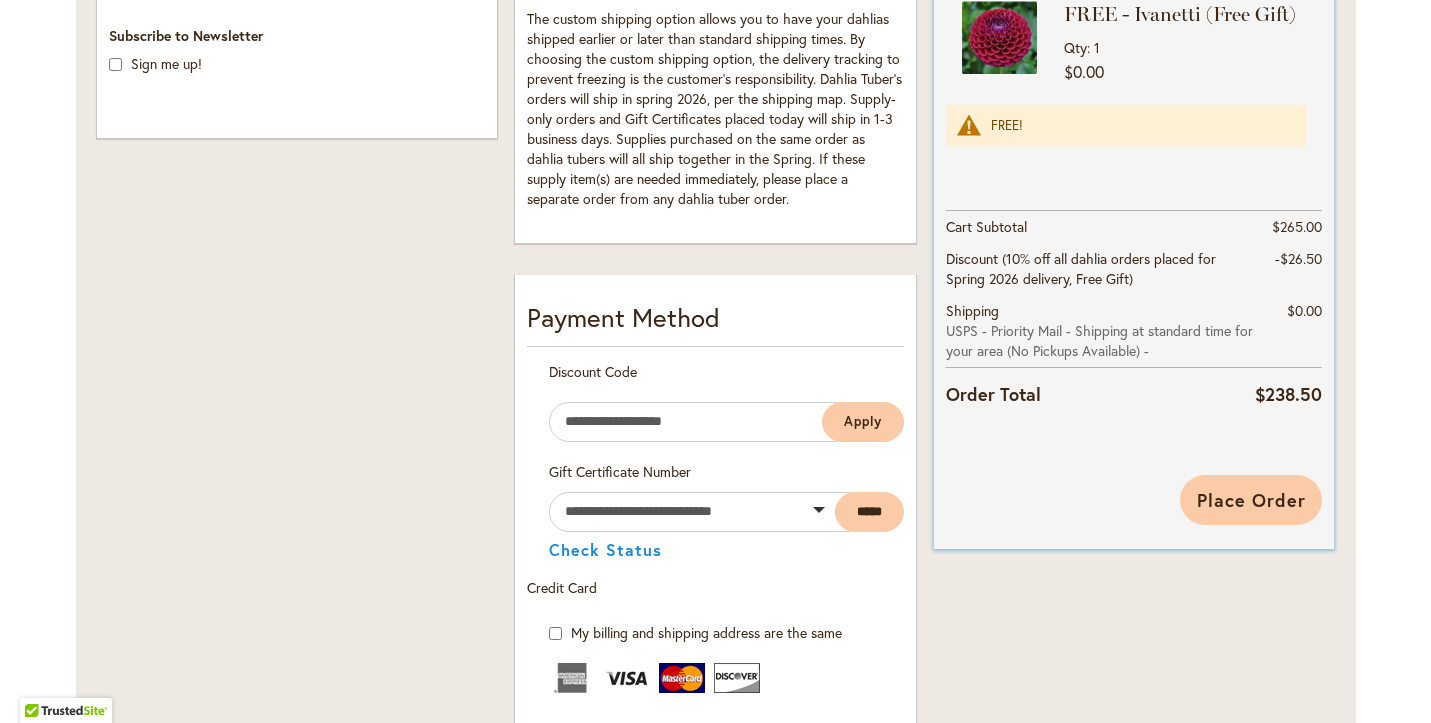 click on "Place Order" at bounding box center [1251, 500] 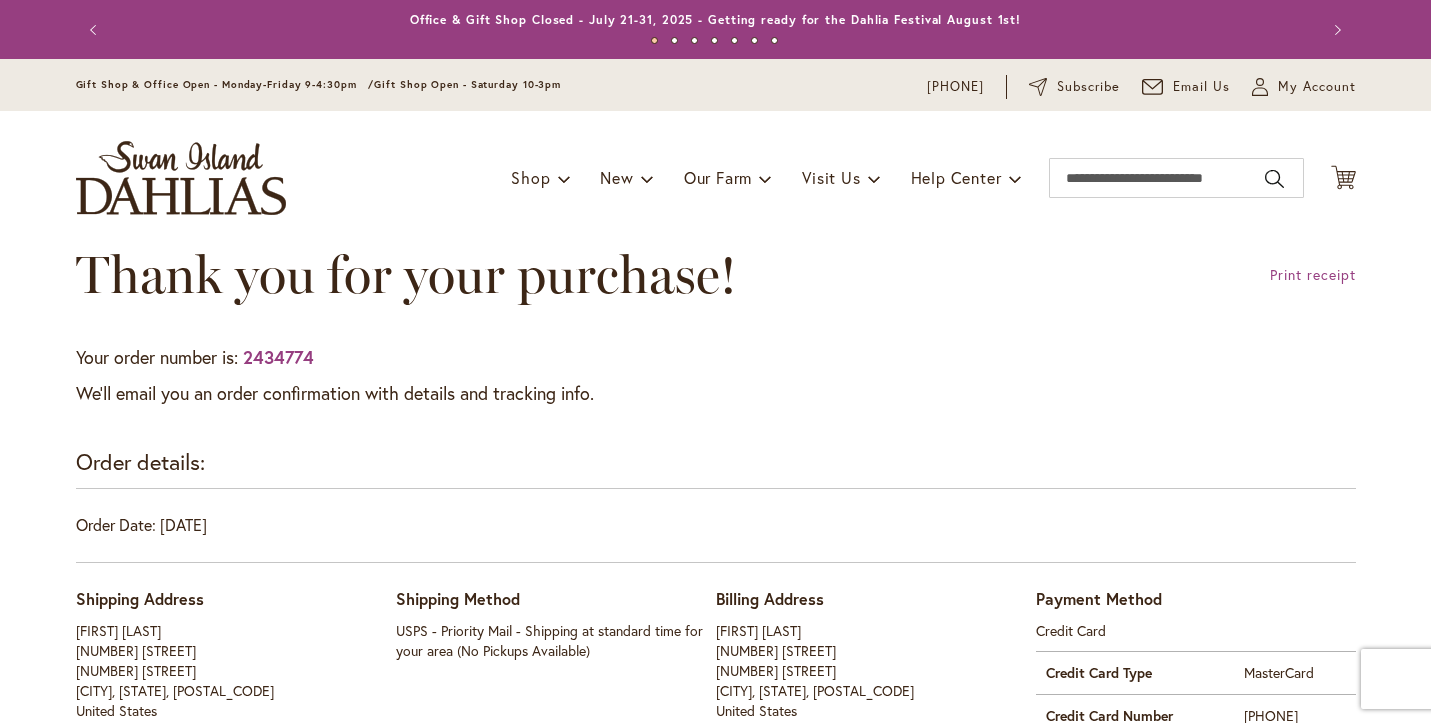 scroll, scrollTop: 0, scrollLeft: 0, axis: both 